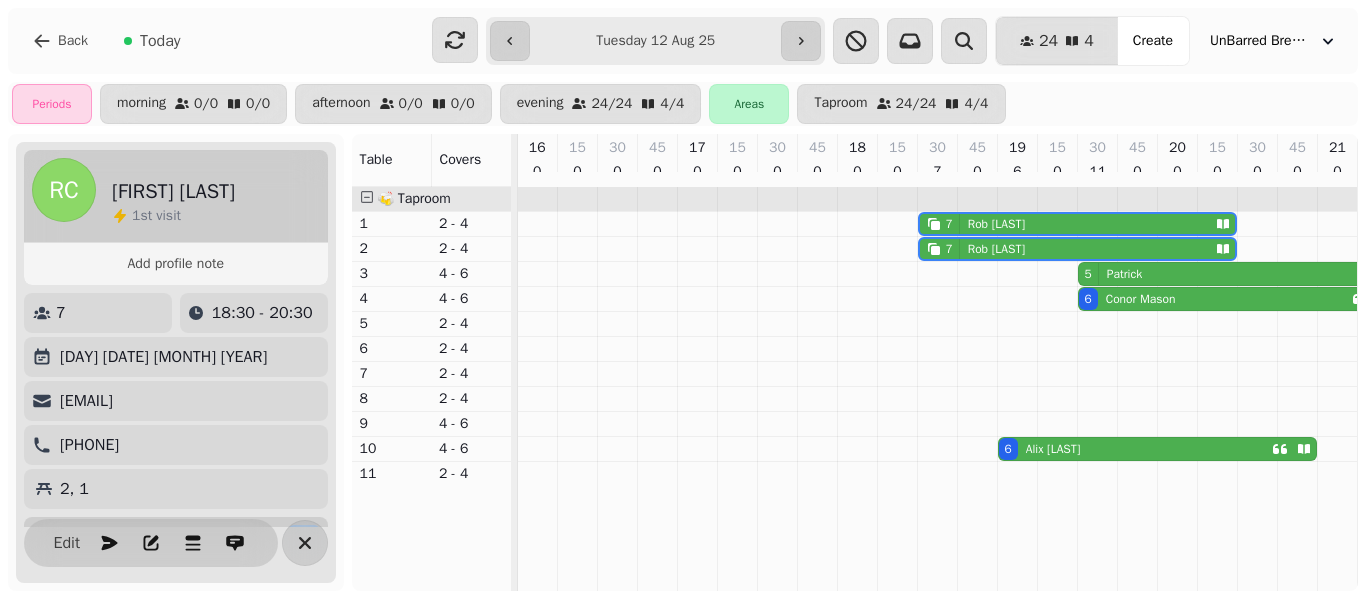 select on "**********" 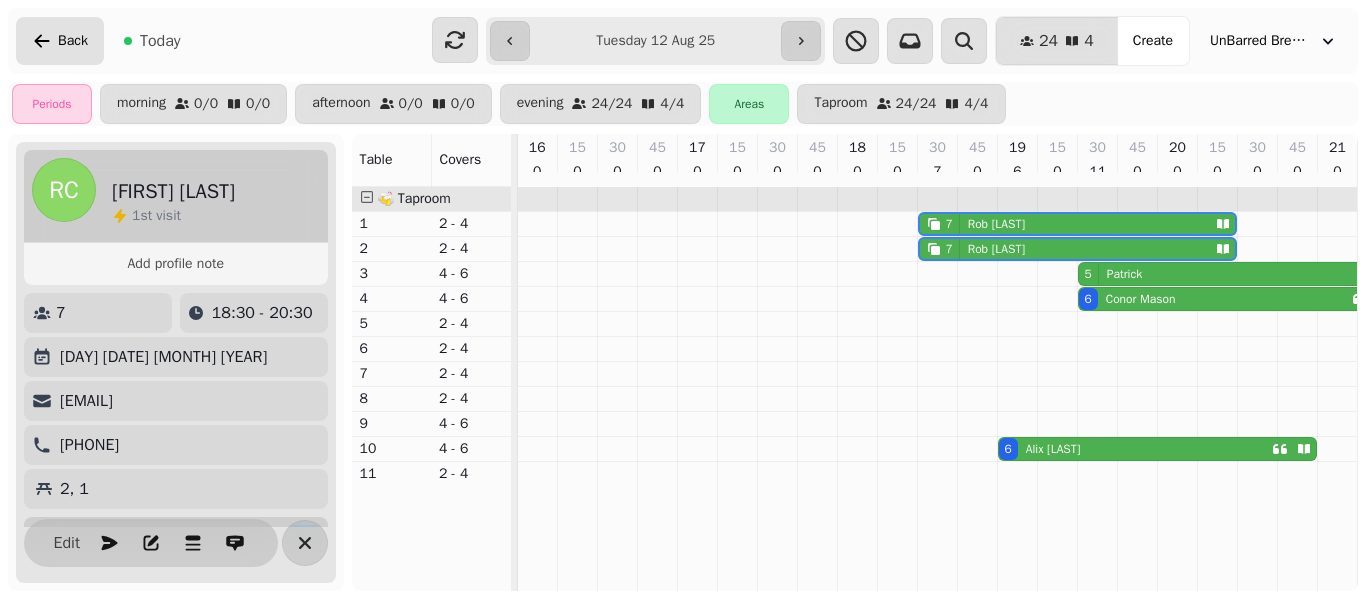 scroll, scrollTop: 0, scrollLeft: 0, axis: both 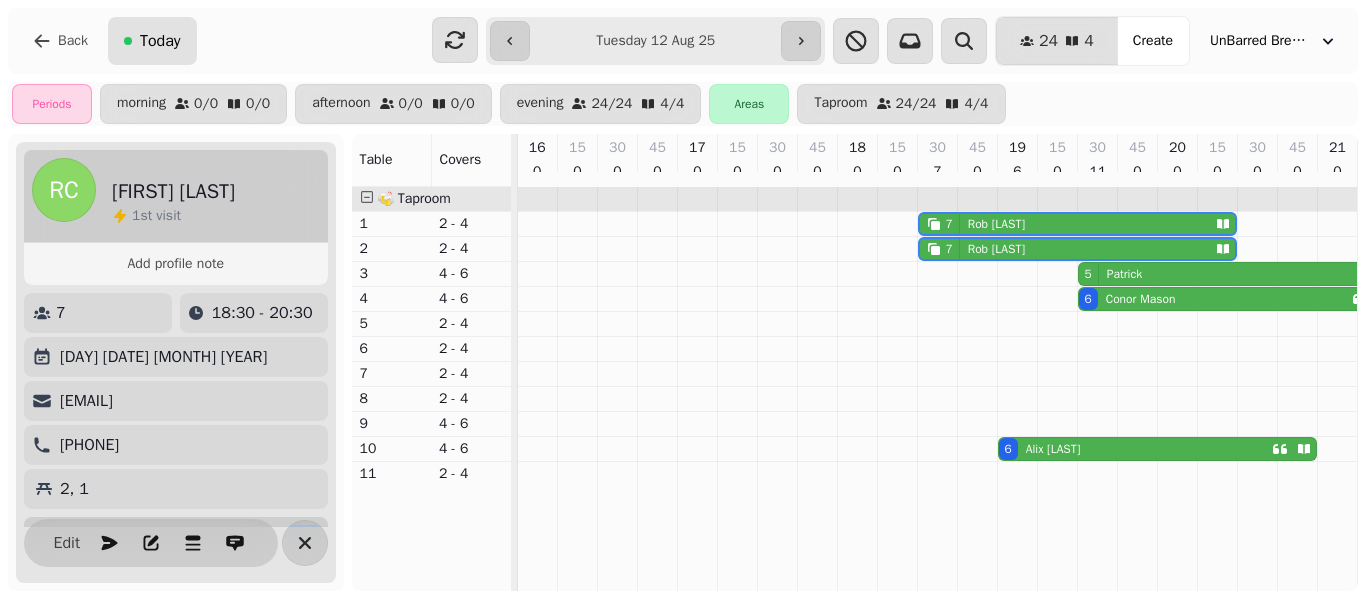 click on "Today" at bounding box center [152, 41] 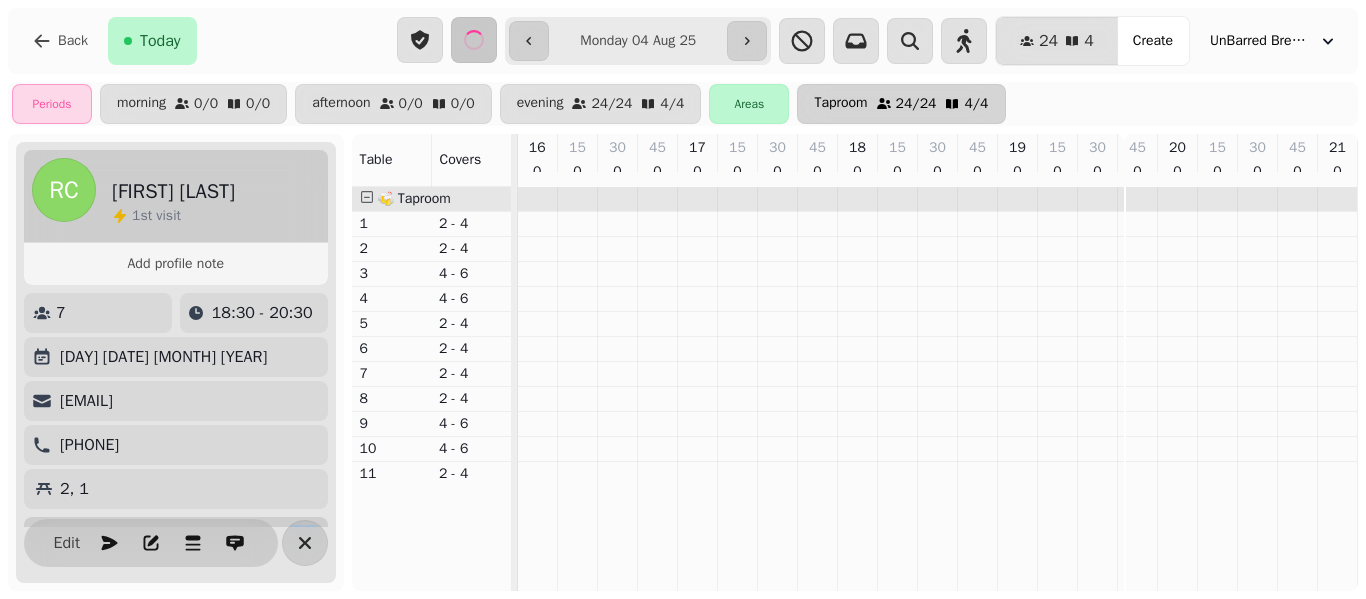 scroll, scrollTop: 0, scrollLeft: 240, axis: horizontal 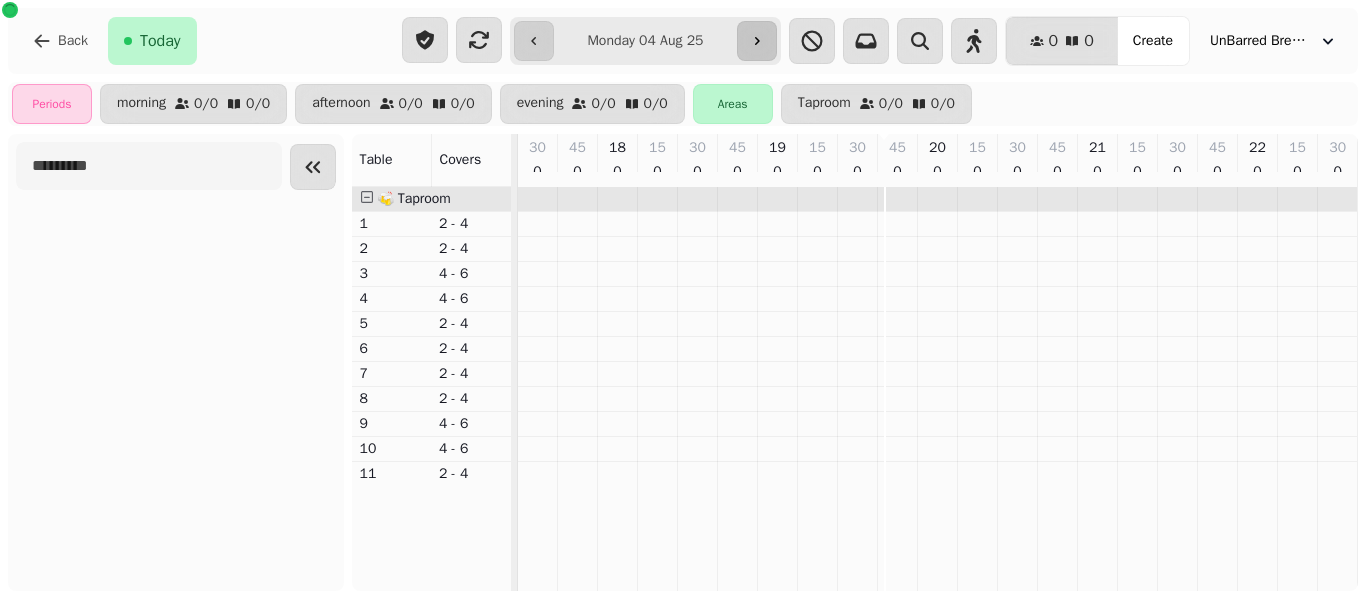 click 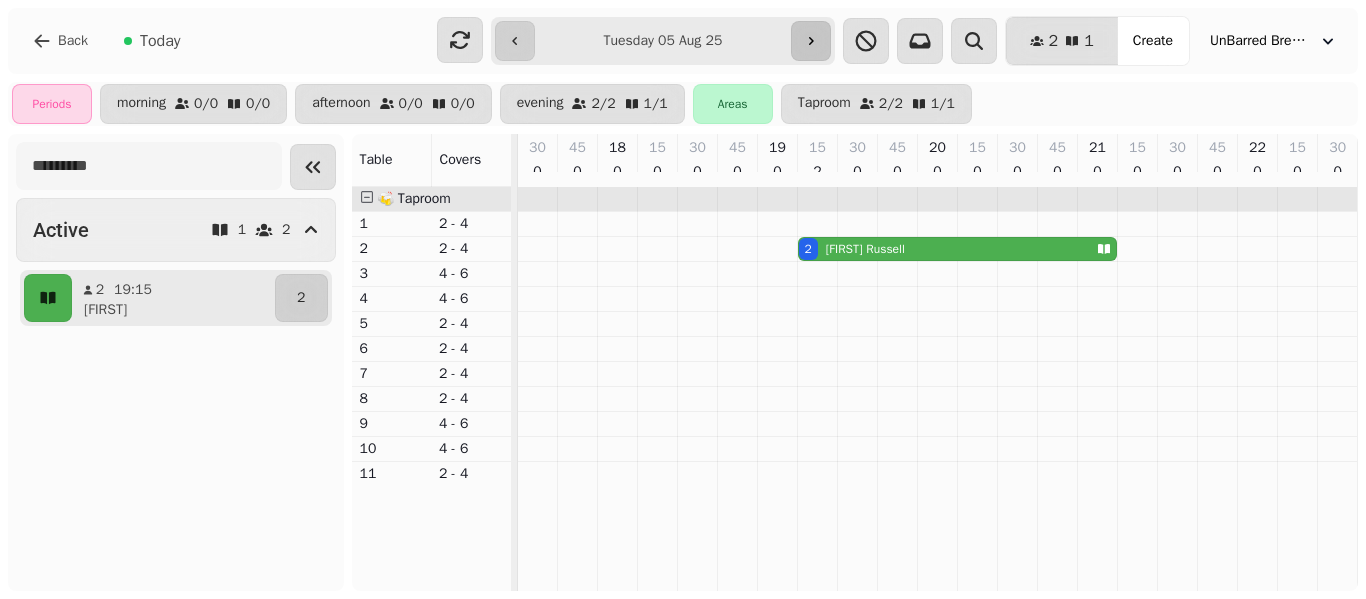 click 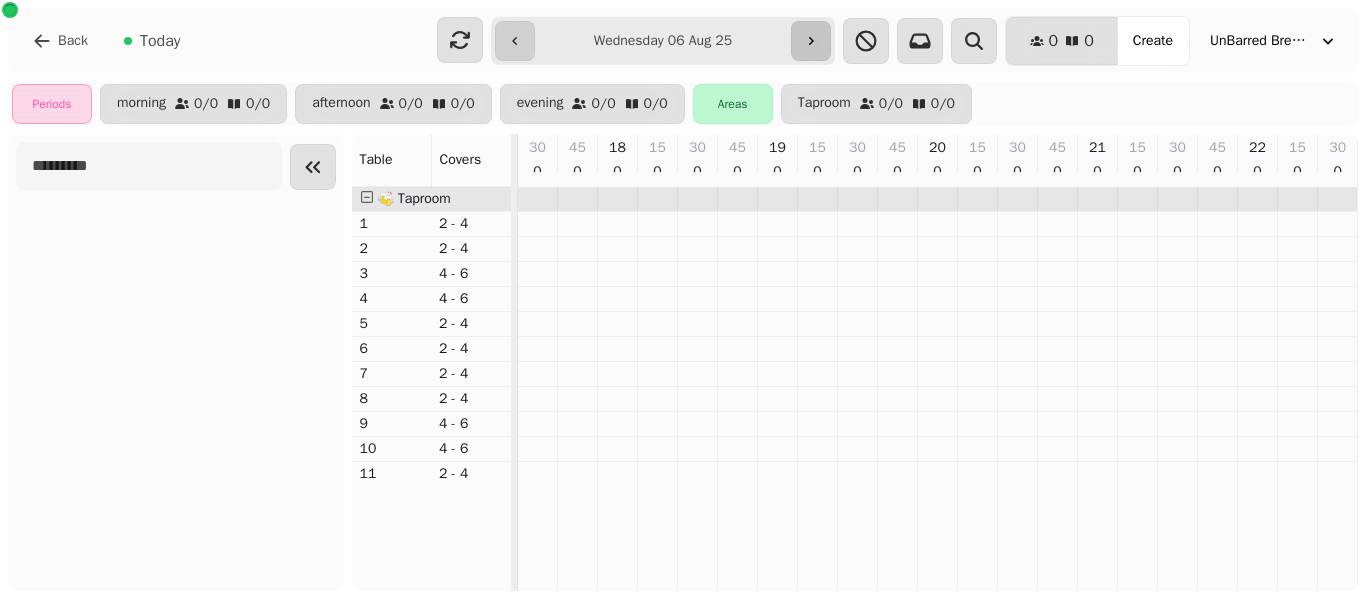 click 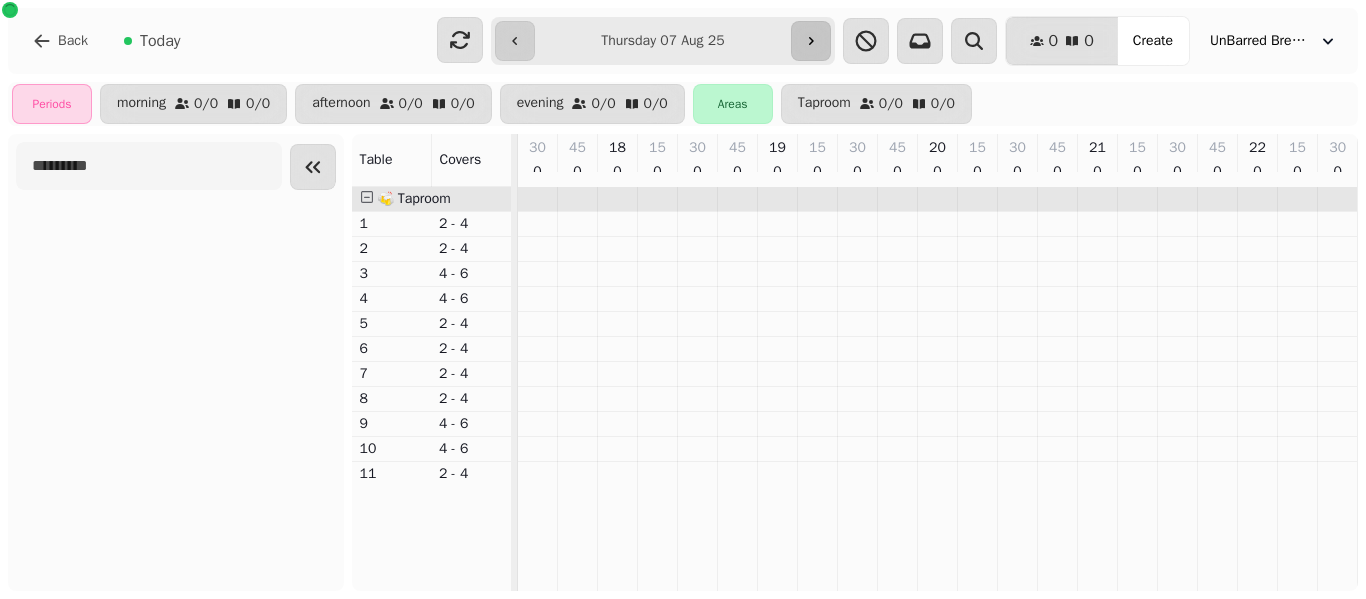 click 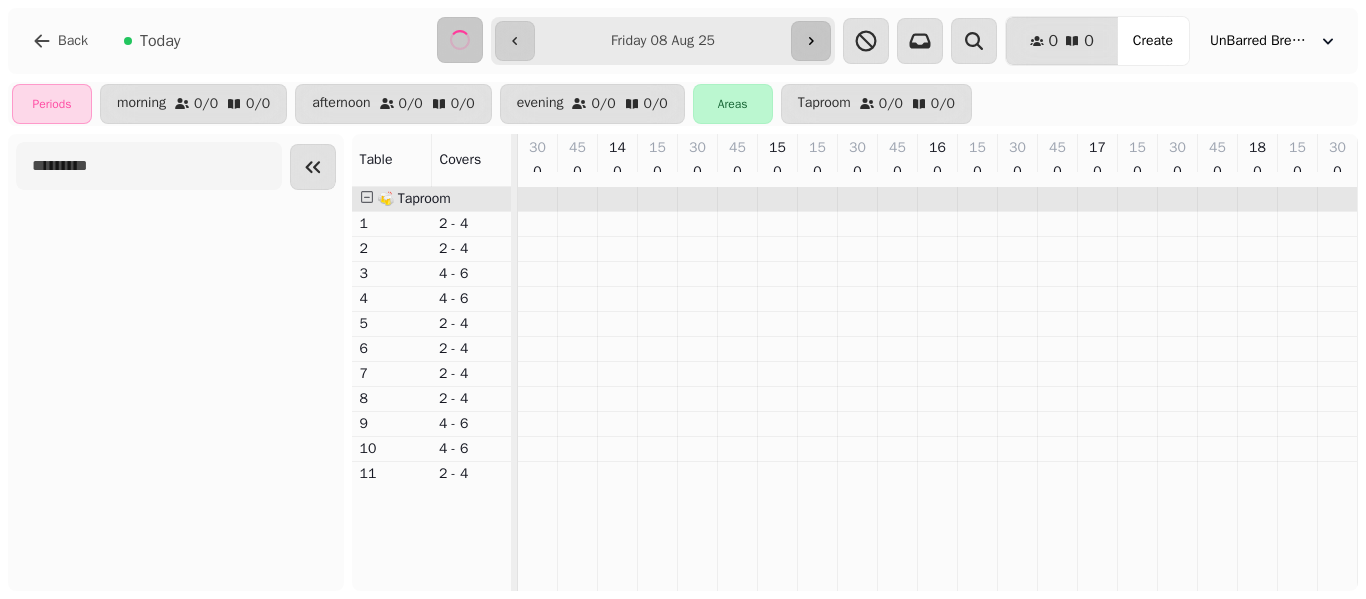 scroll, scrollTop: 0, scrollLeft: 880, axis: horizontal 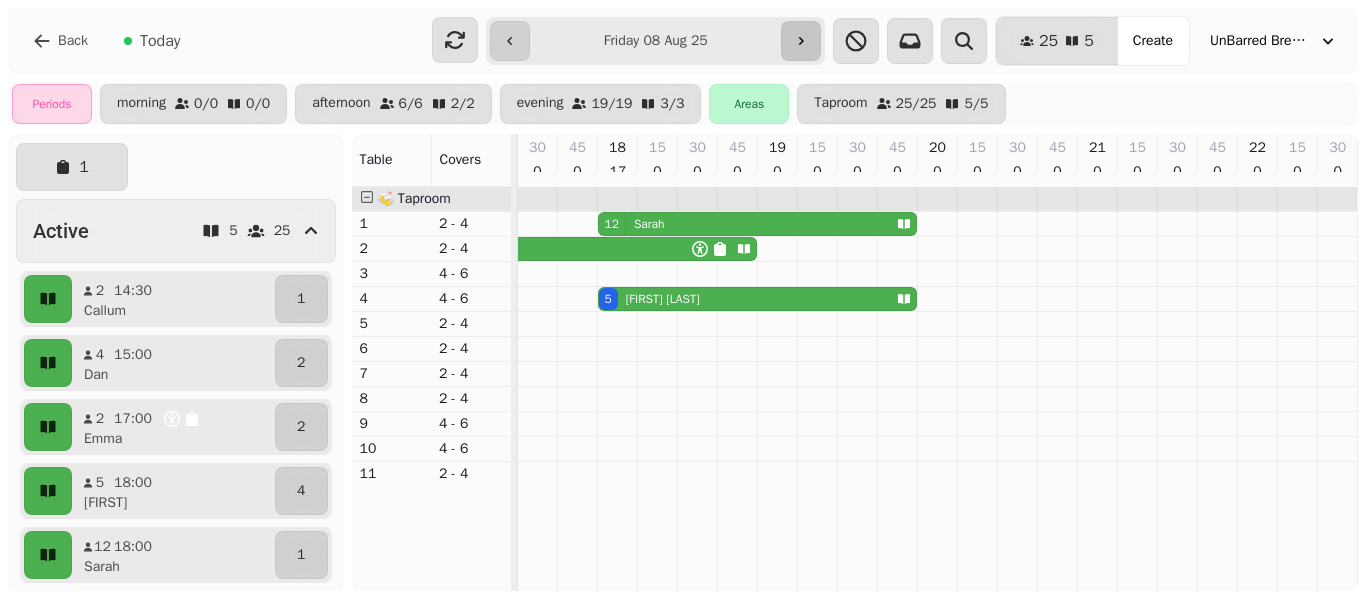 click 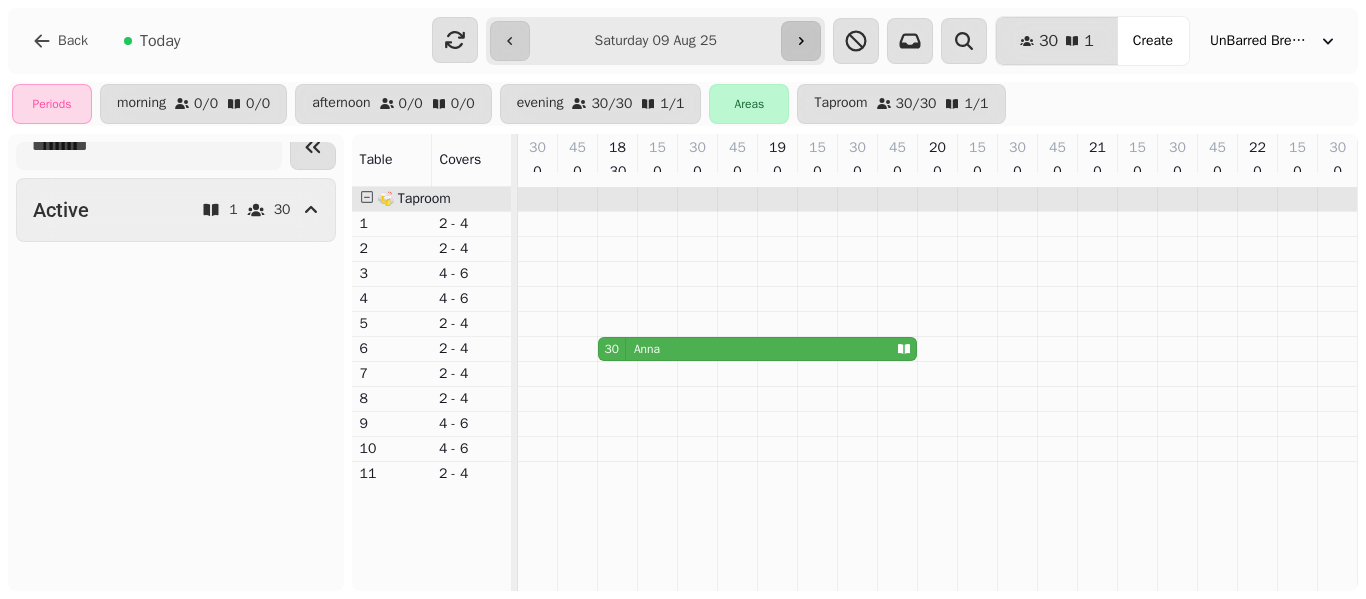 scroll, scrollTop: 0, scrollLeft: 0, axis: both 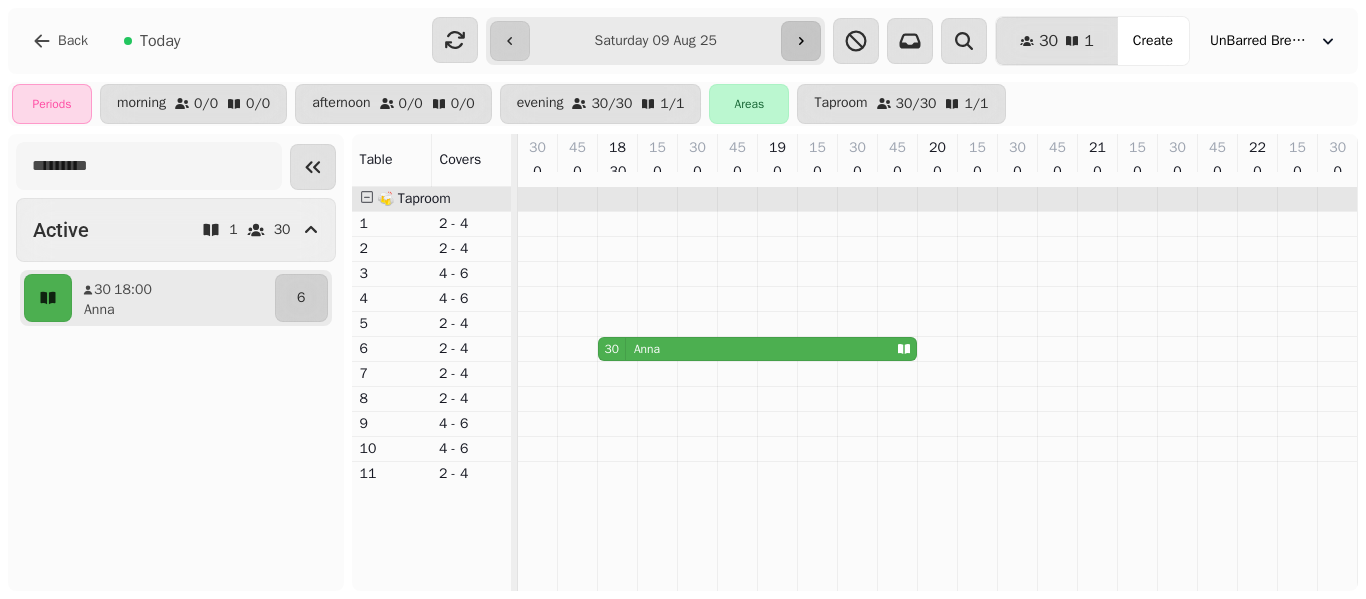 click at bounding box center [801, 41] 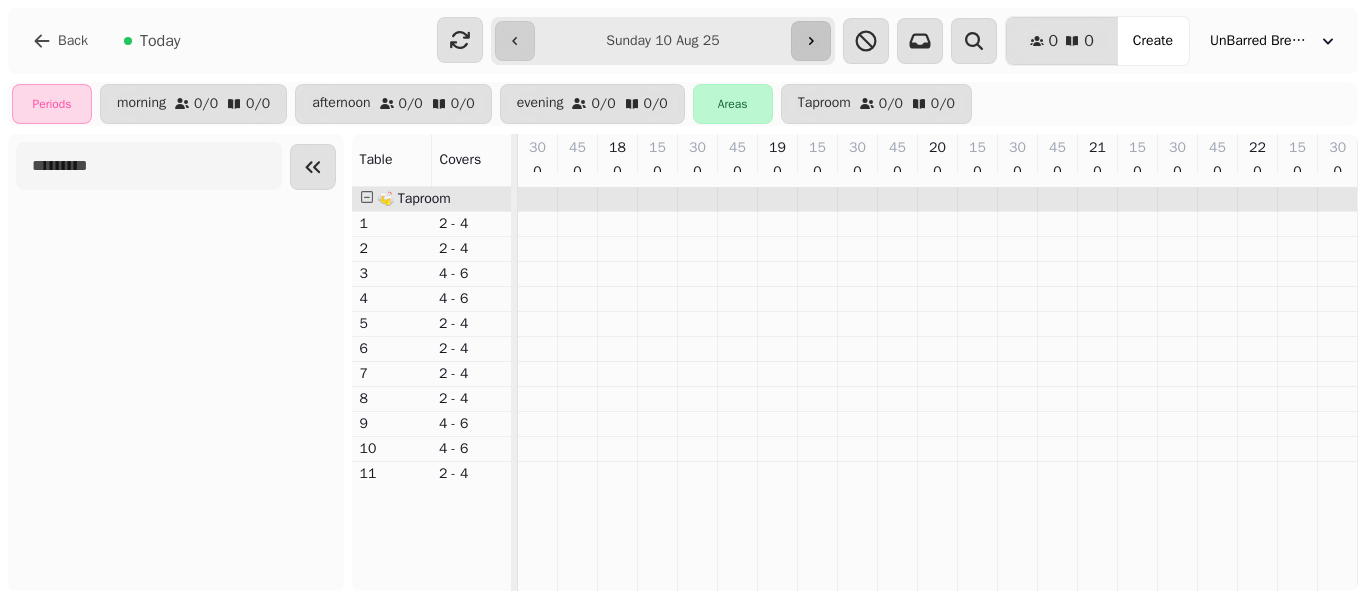 click 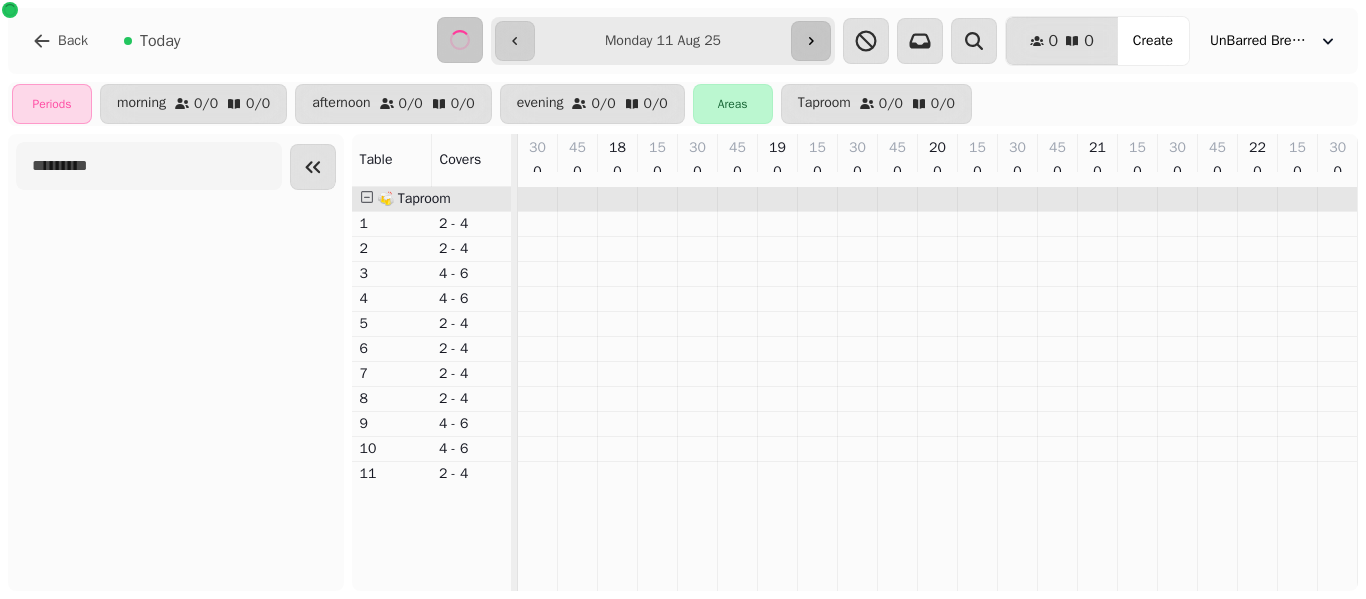 scroll, scrollTop: 0, scrollLeft: 240, axis: horizontal 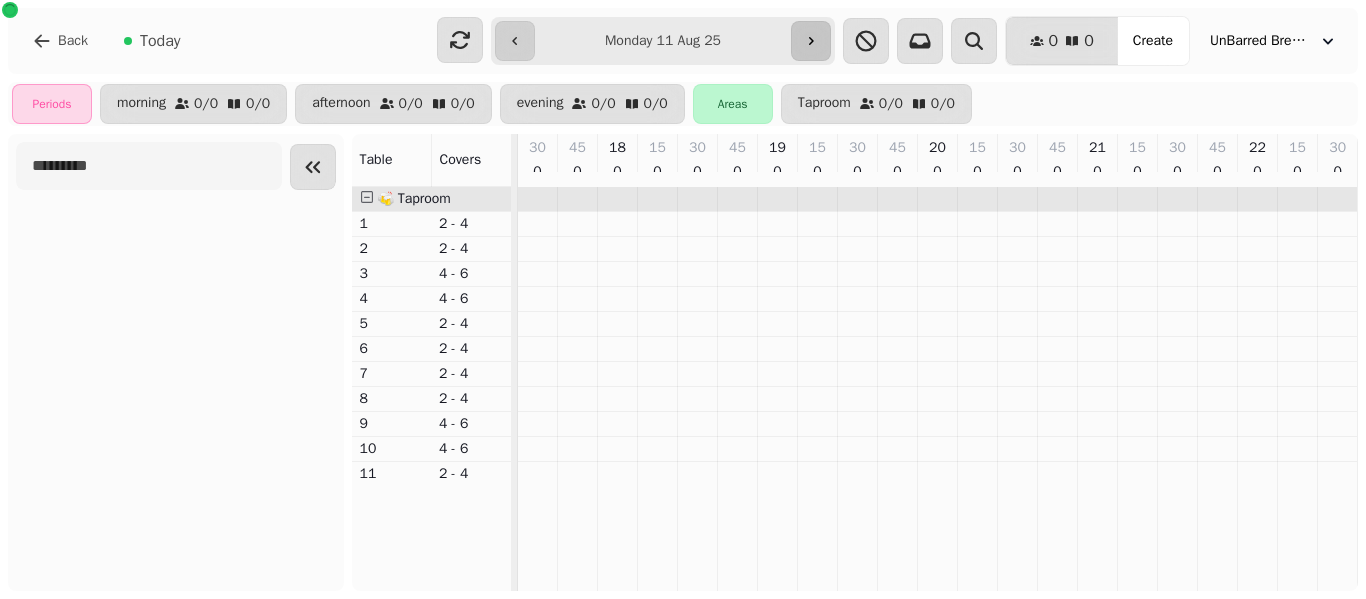 click 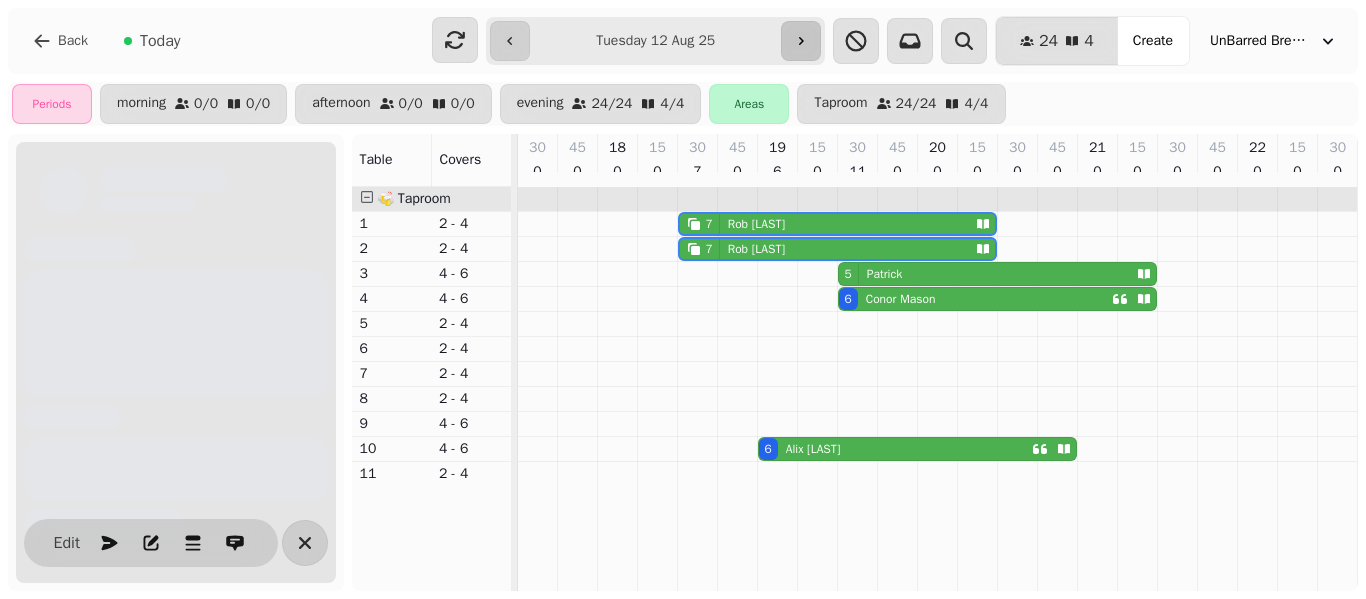 click at bounding box center [801, 41] 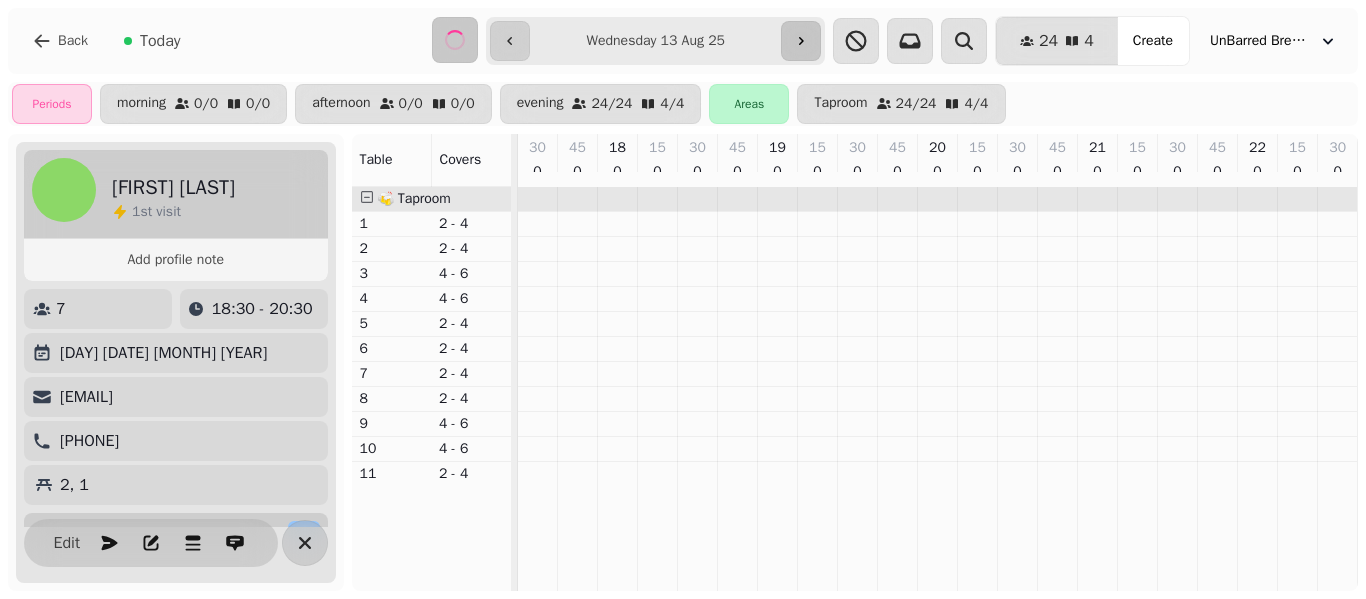 type on "**********" 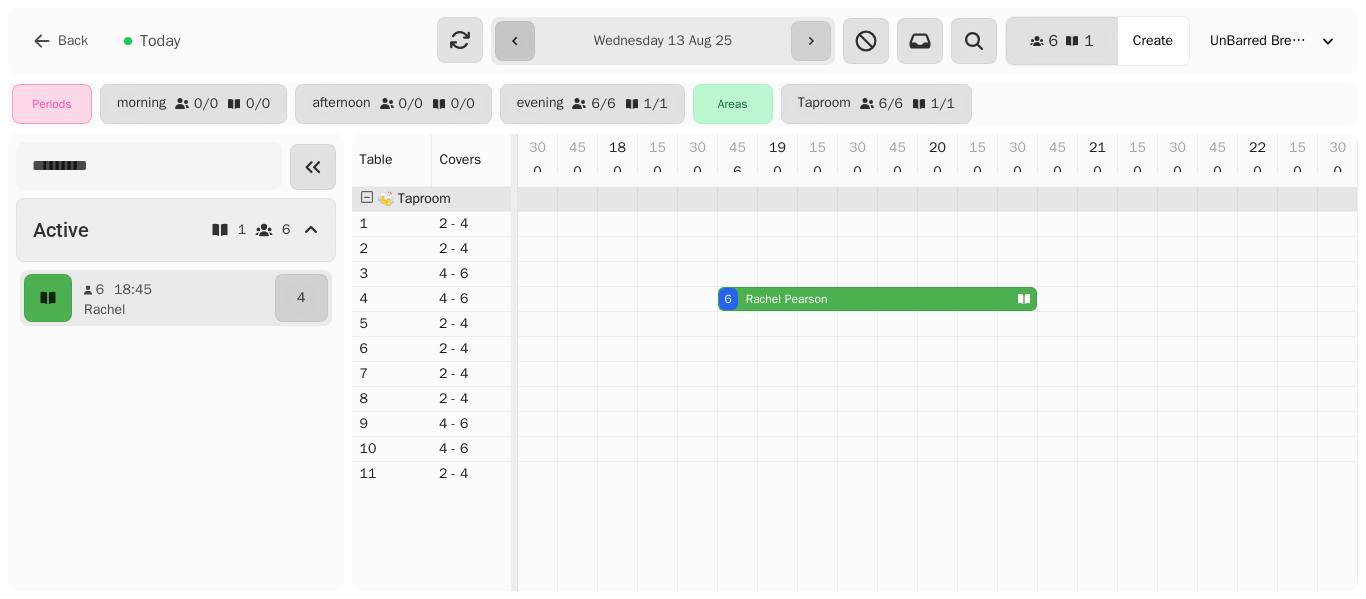click 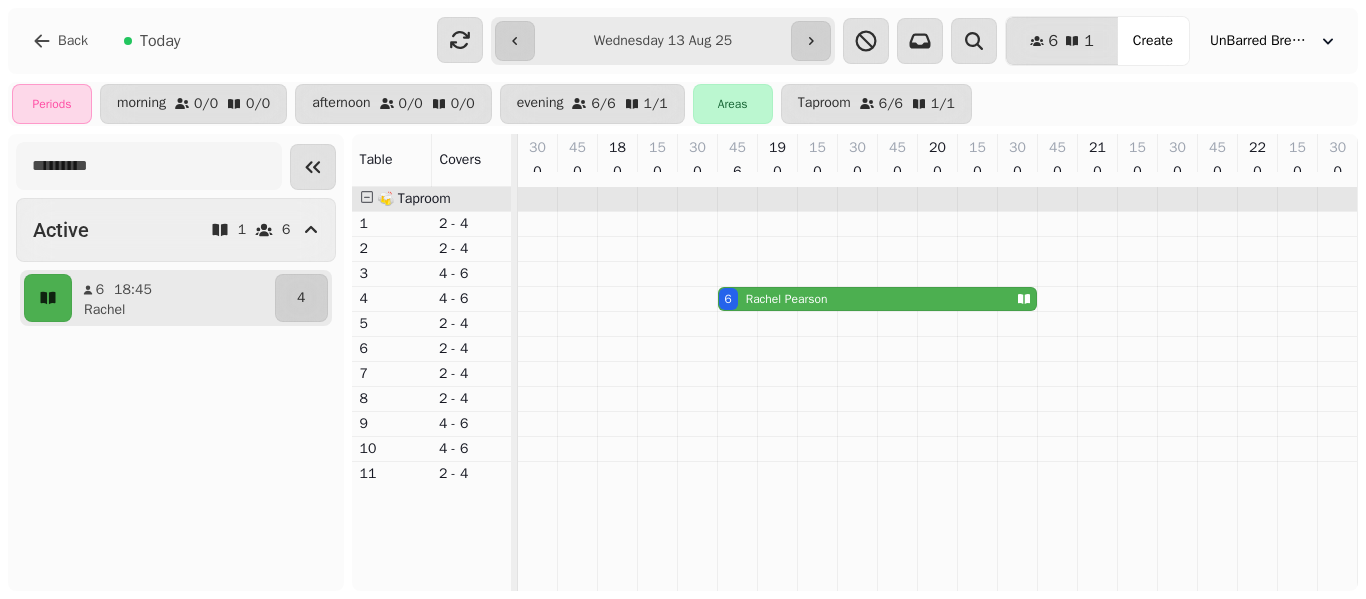 select on "**********" 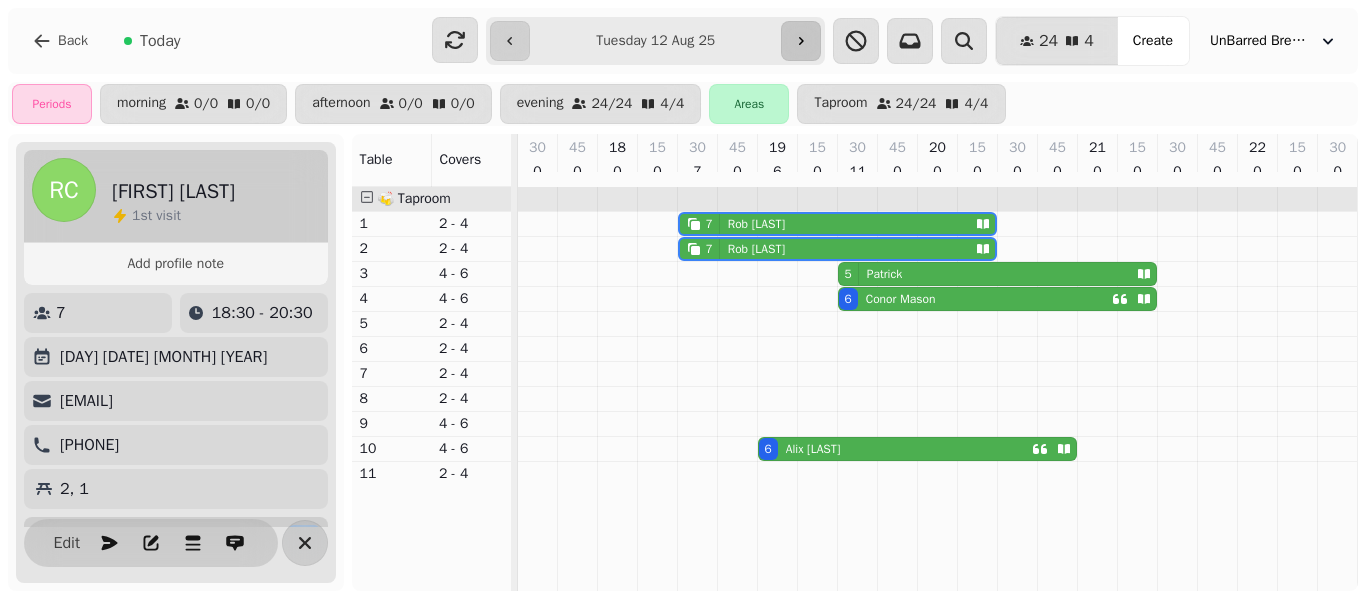 click at bounding box center (801, 41) 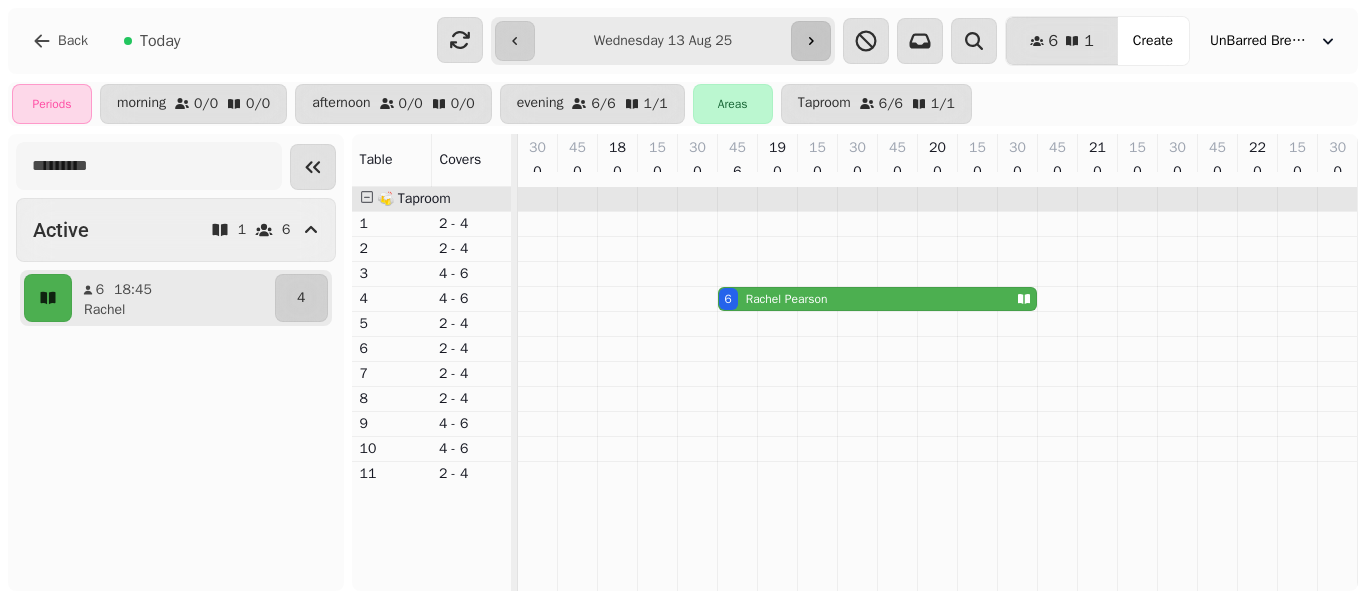click 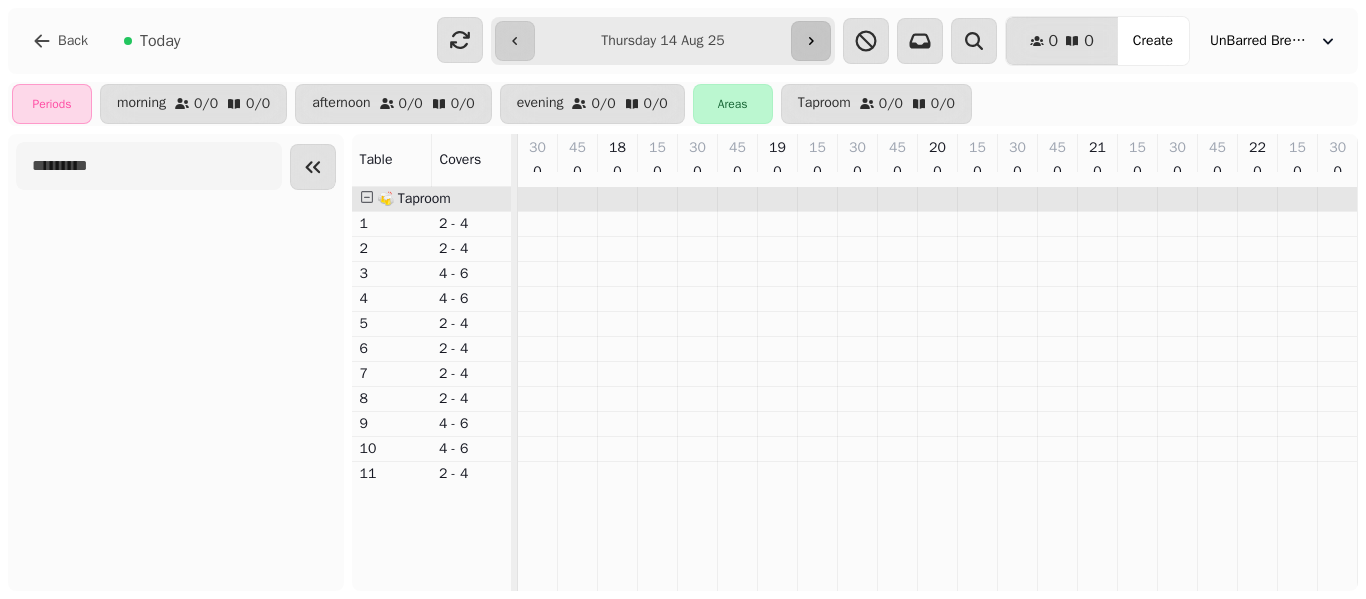 click 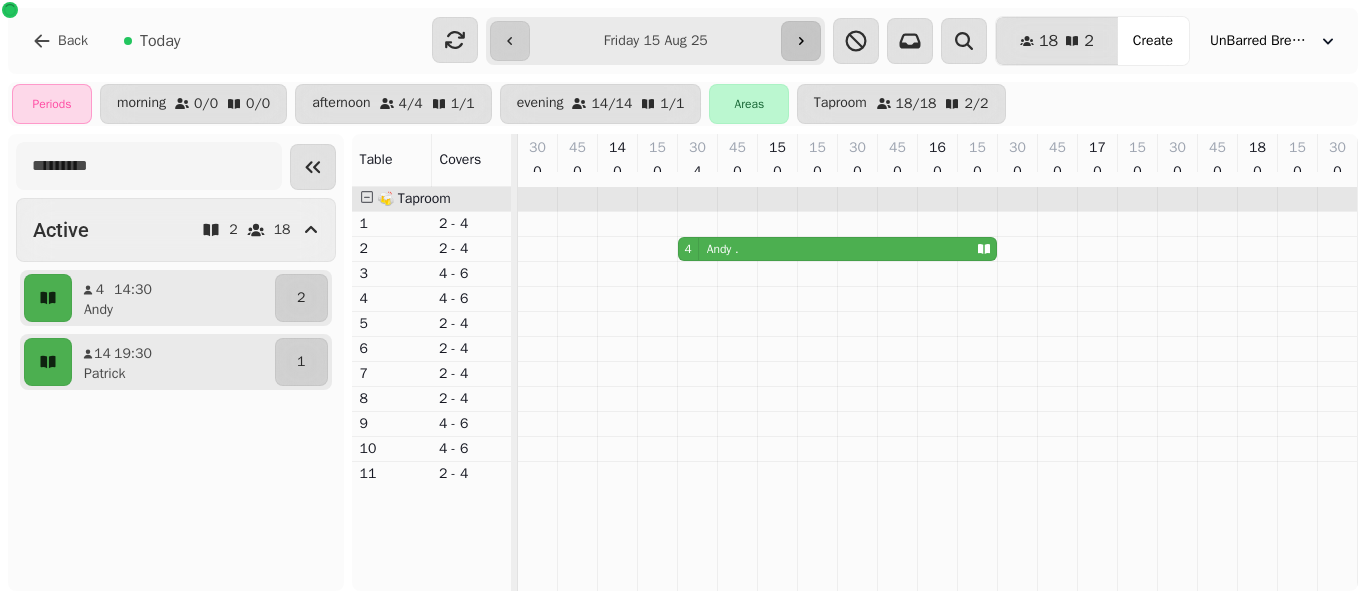 scroll, scrollTop: 0, scrollLeft: 880, axis: horizontal 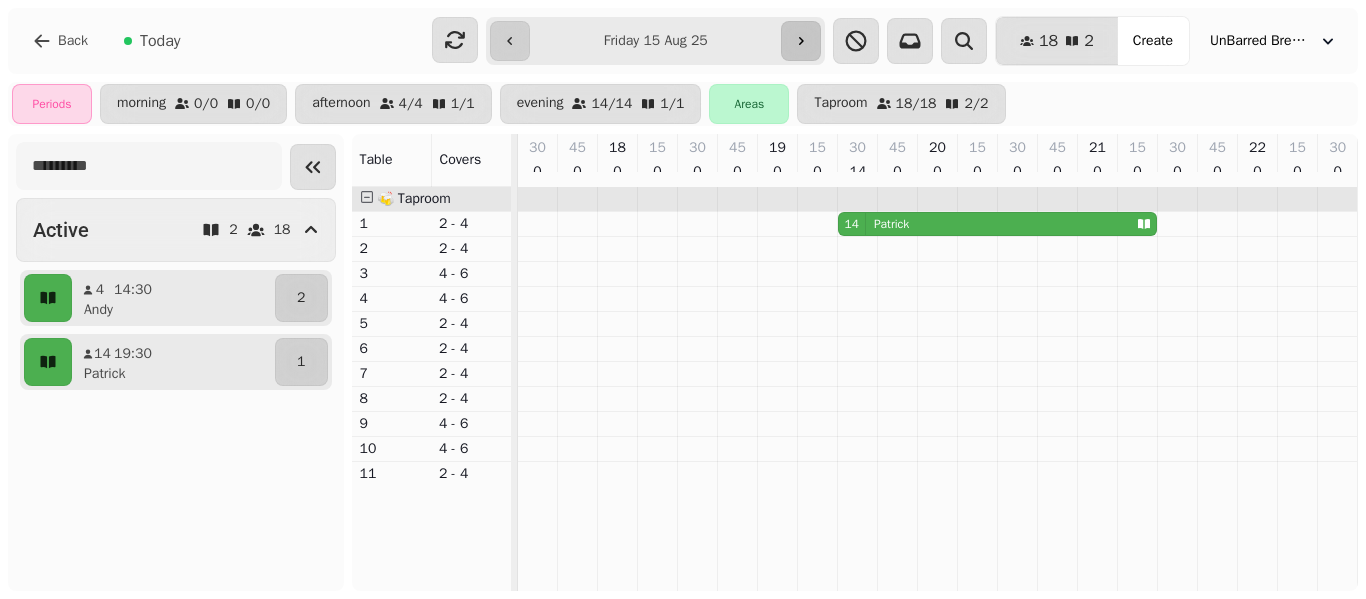 click 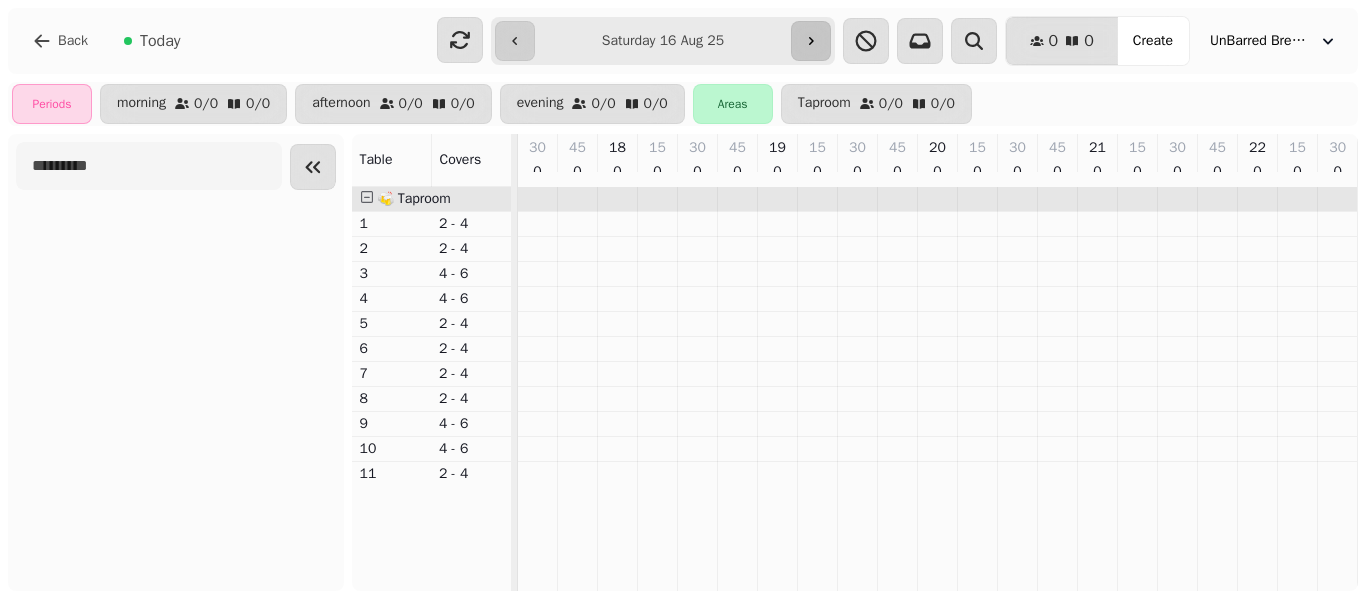 click 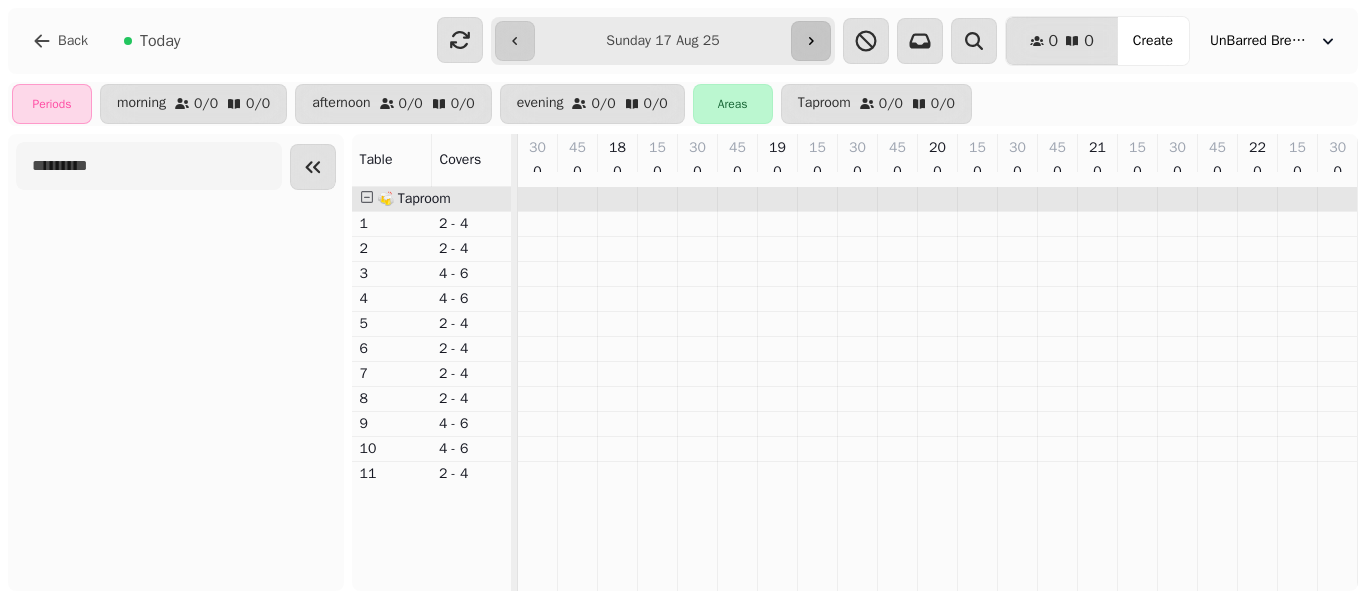 click 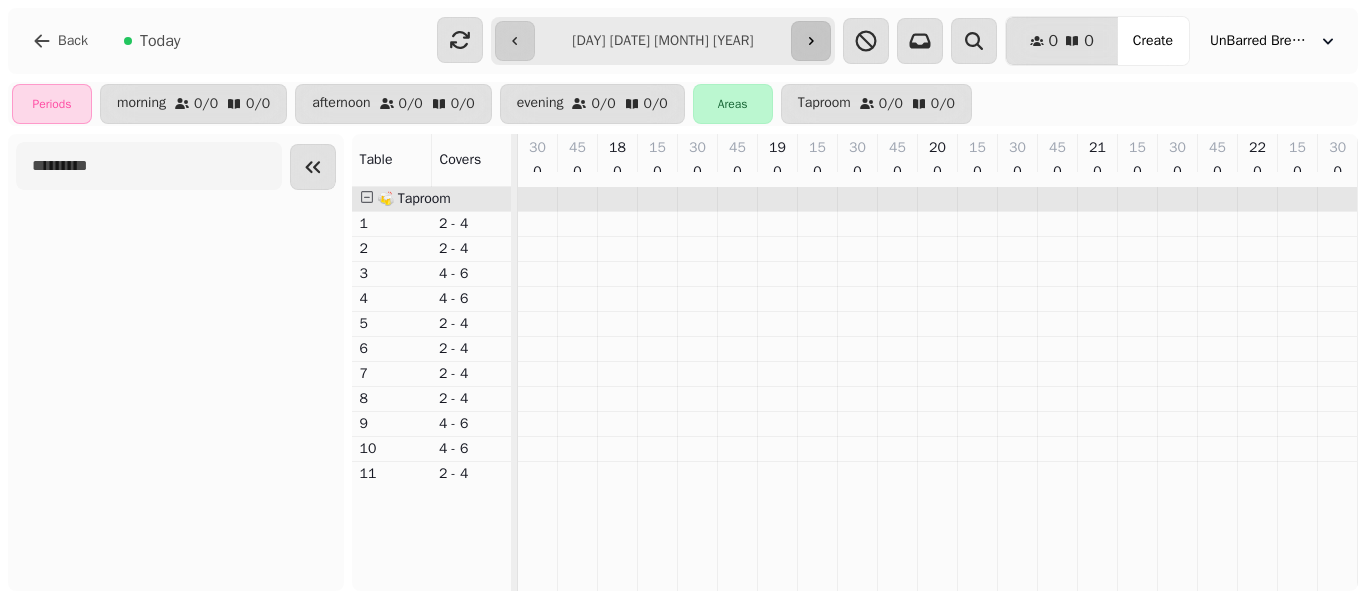scroll, scrollTop: 0, scrollLeft: 240, axis: horizontal 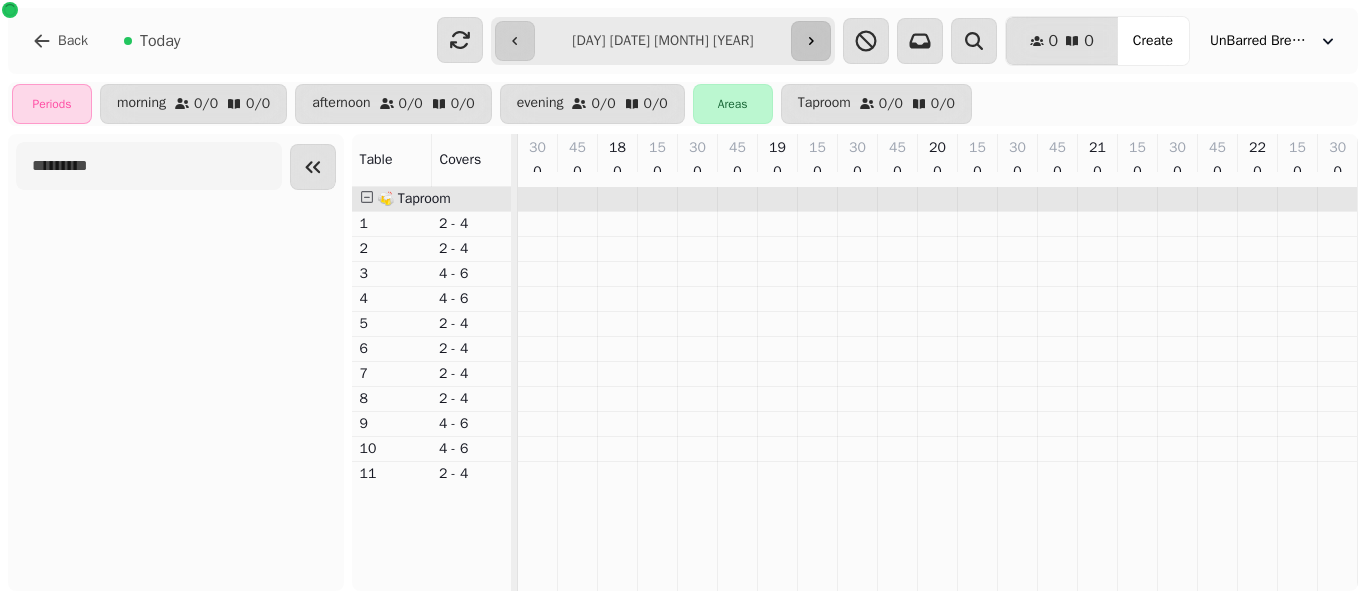 click 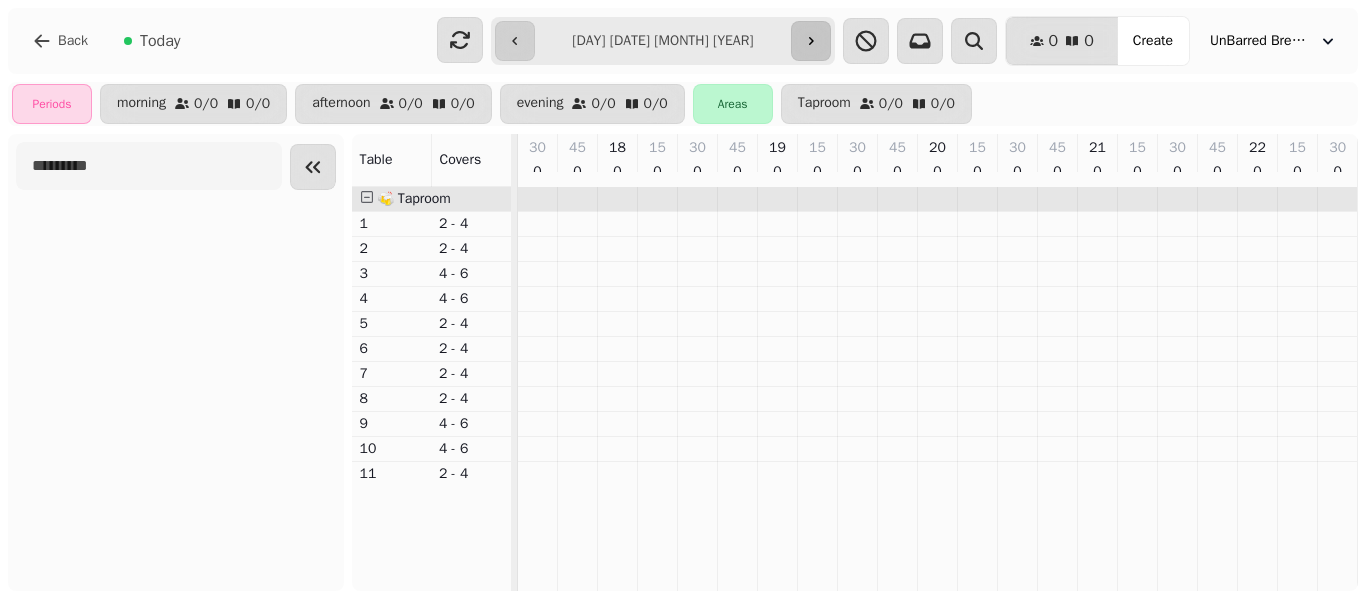 click 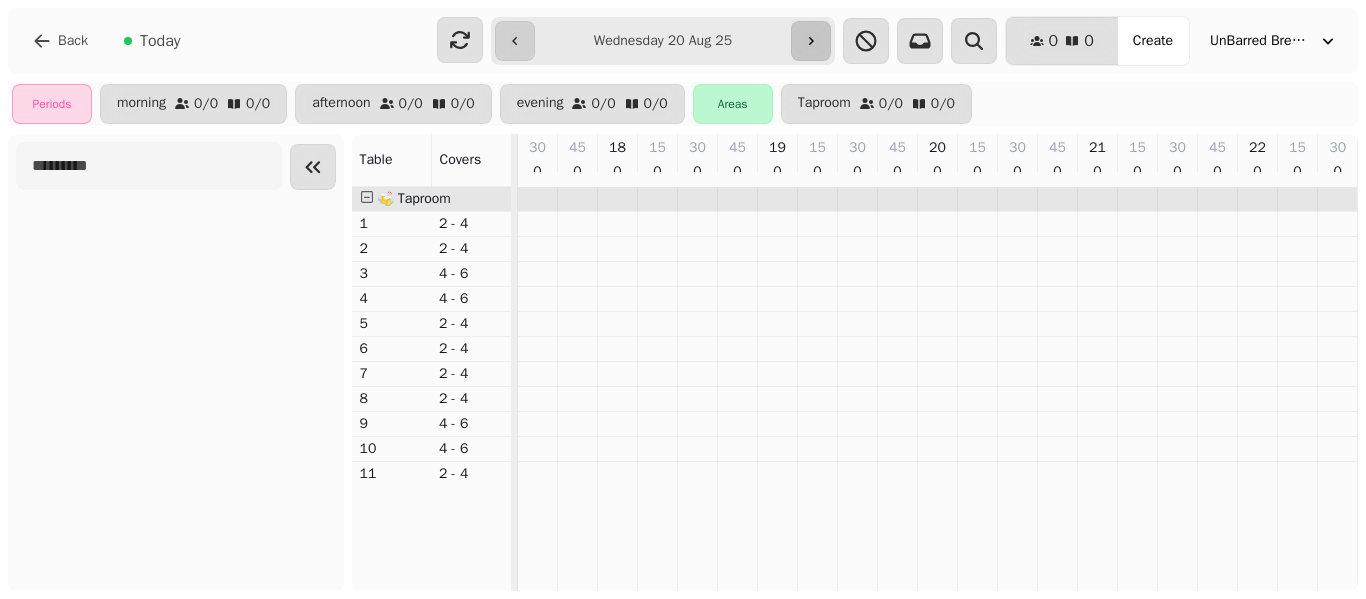 click 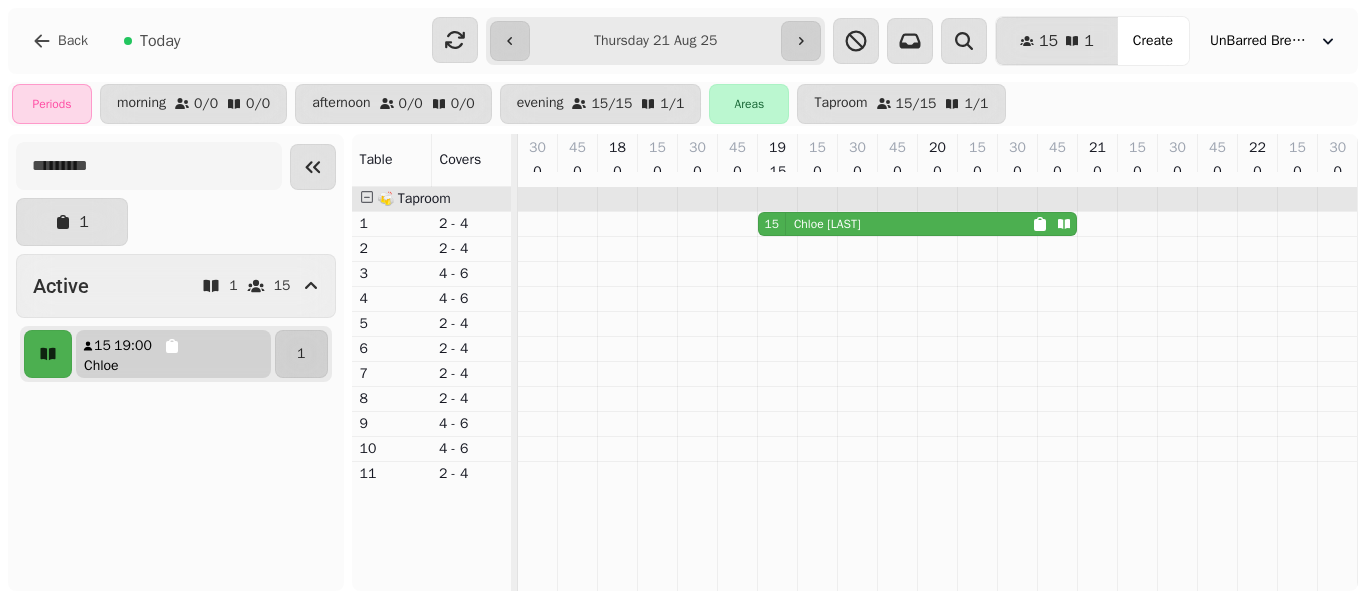 click 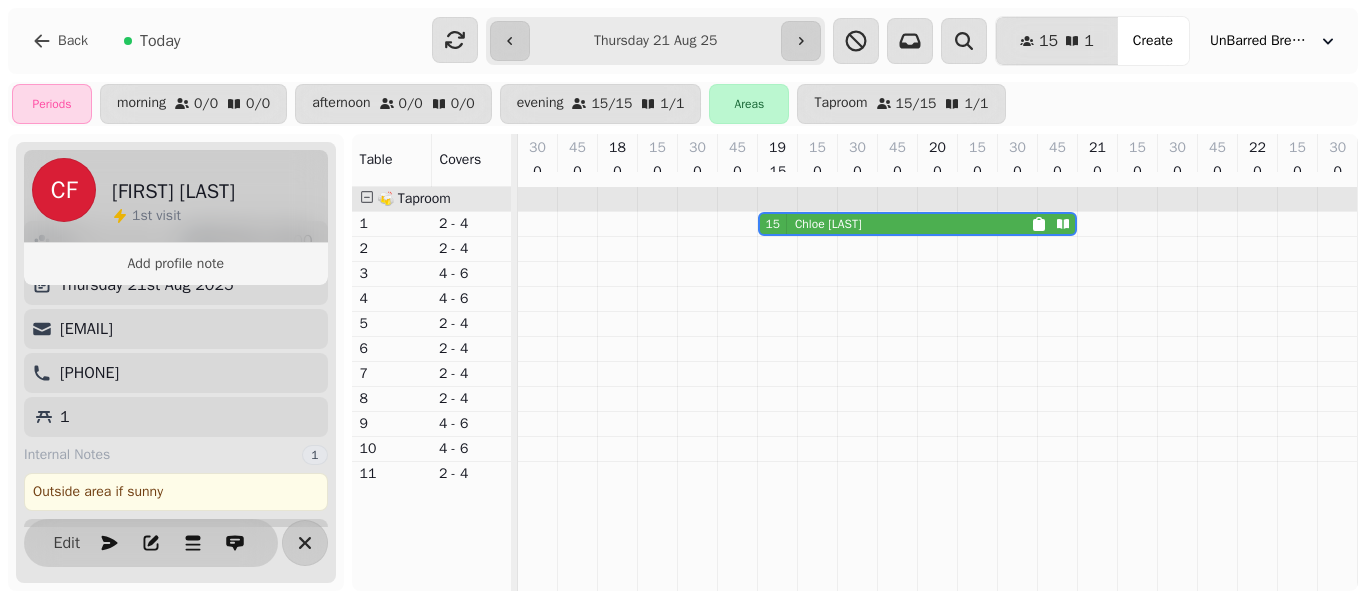 scroll, scrollTop: 69, scrollLeft: 0, axis: vertical 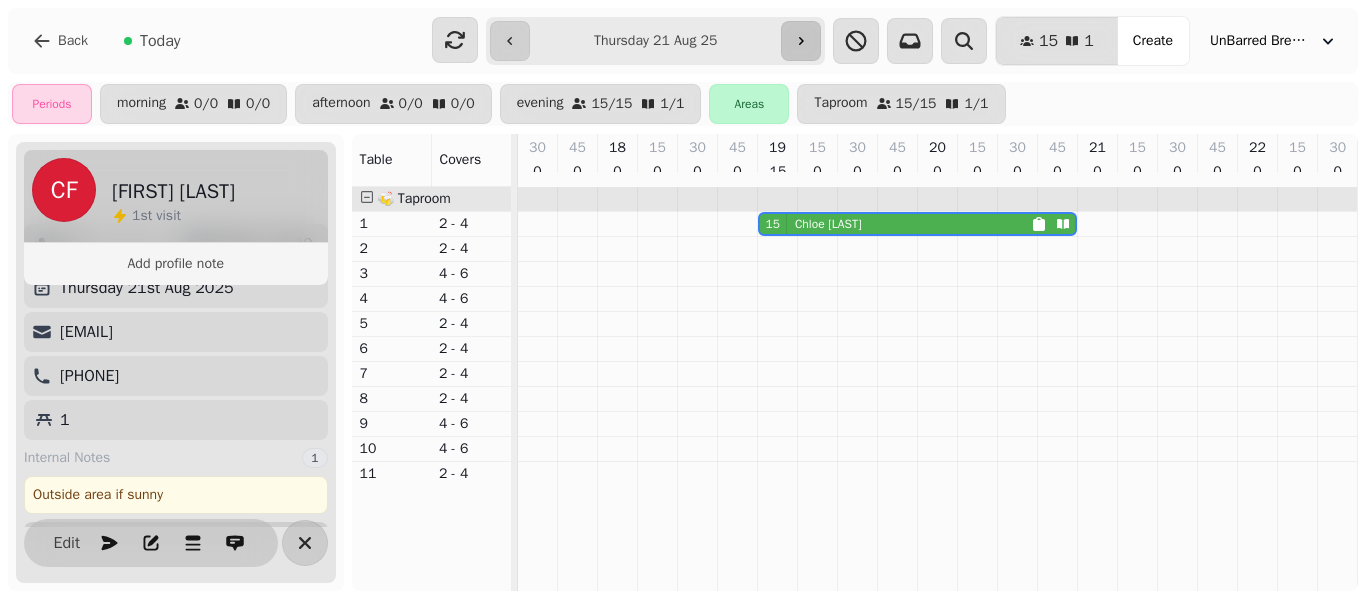 click 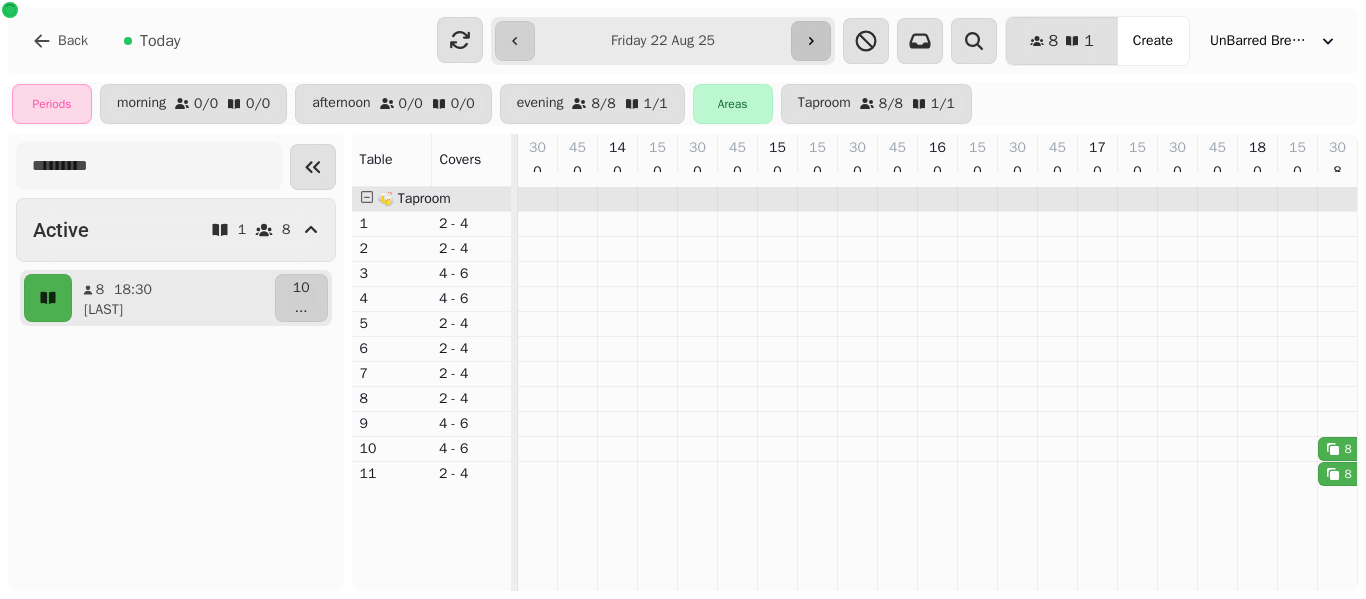 scroll, scrollTop: 0, scrollLeft: 880, axis: horizontal 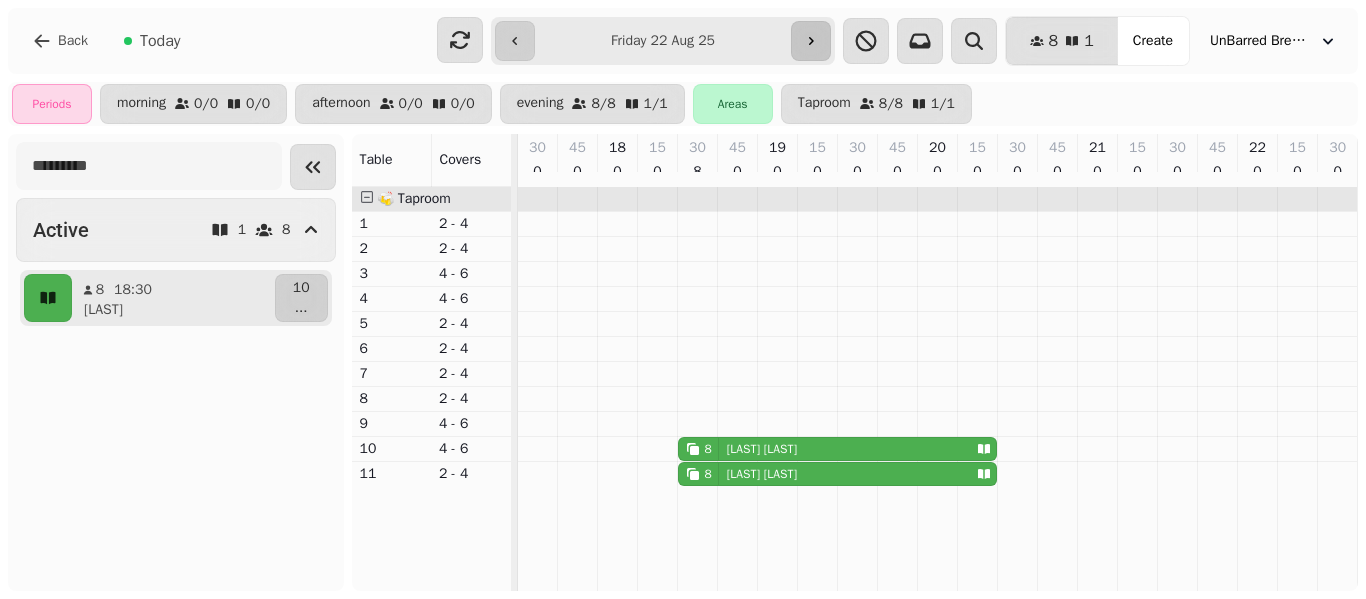 click 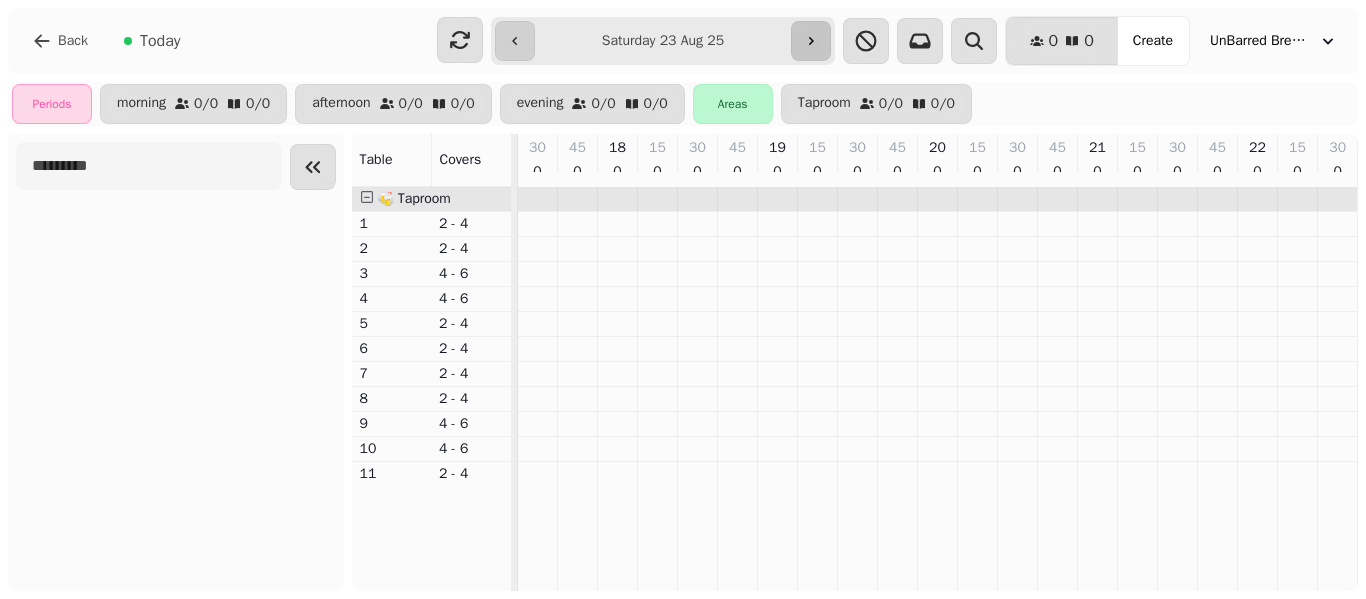 click 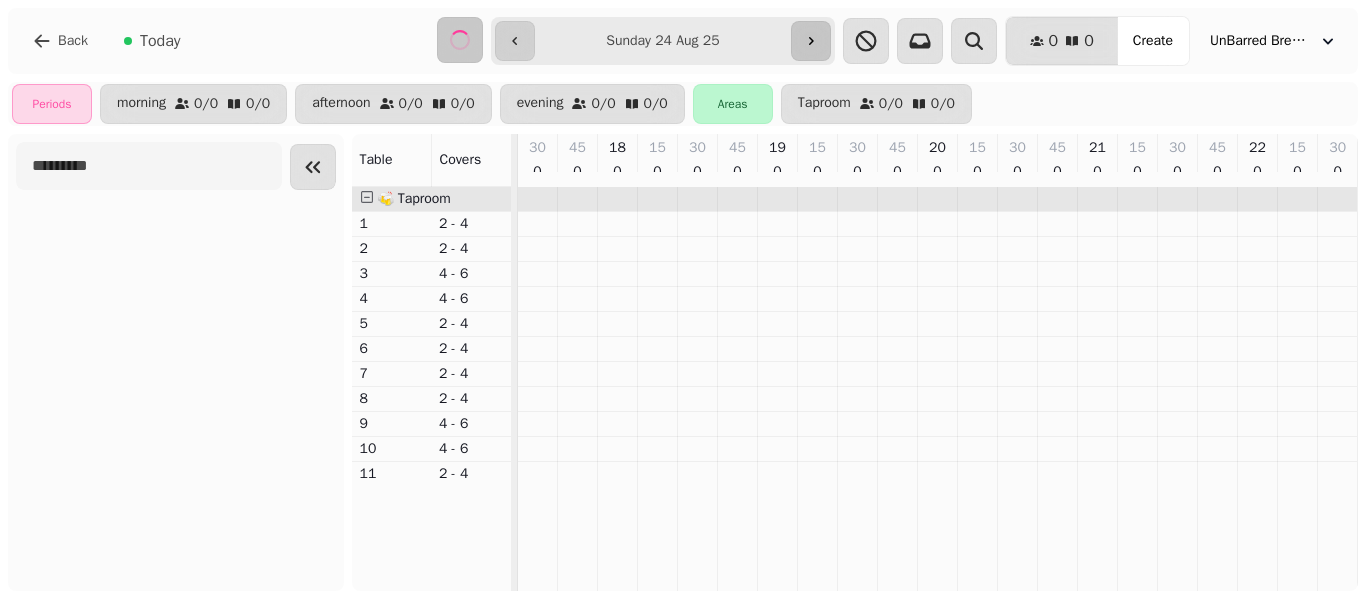 click 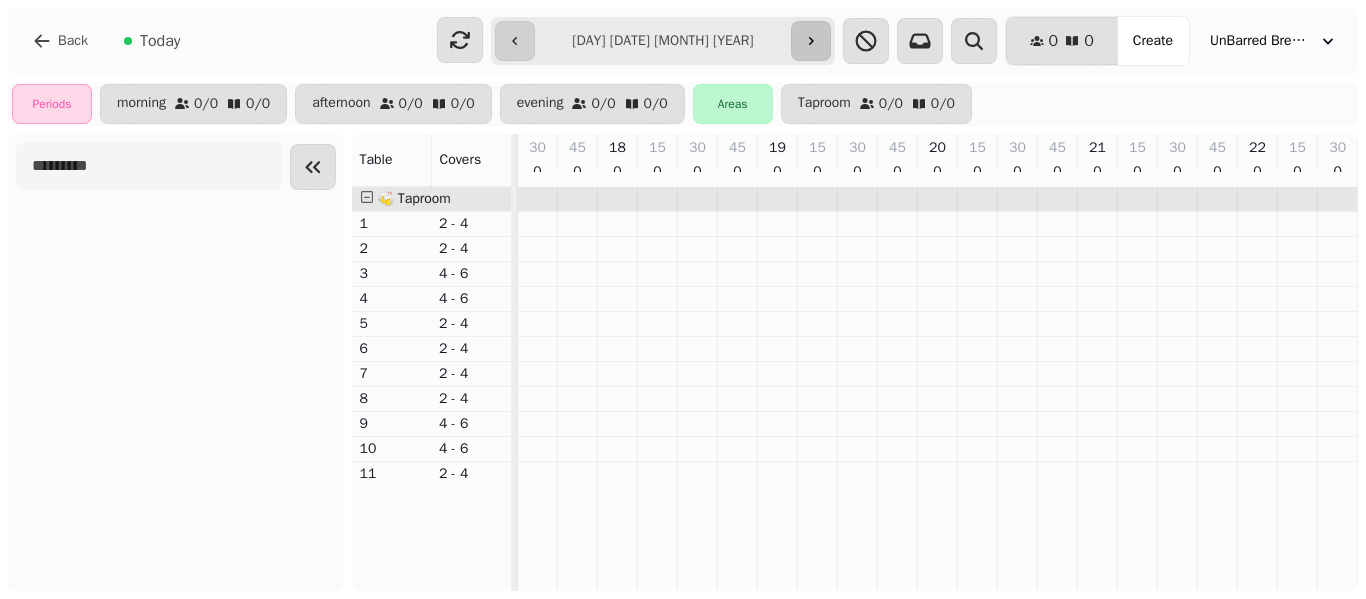 scroll, scrollTop: 0, scrollLeft: 240, axis: horizontal 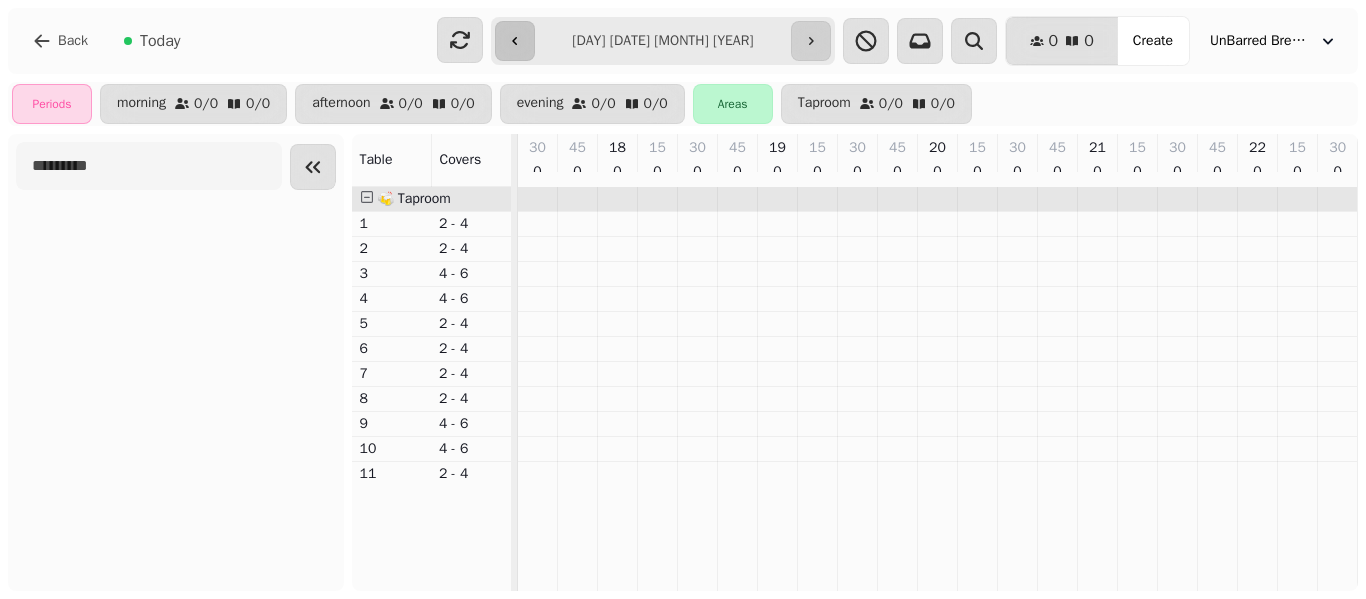 click 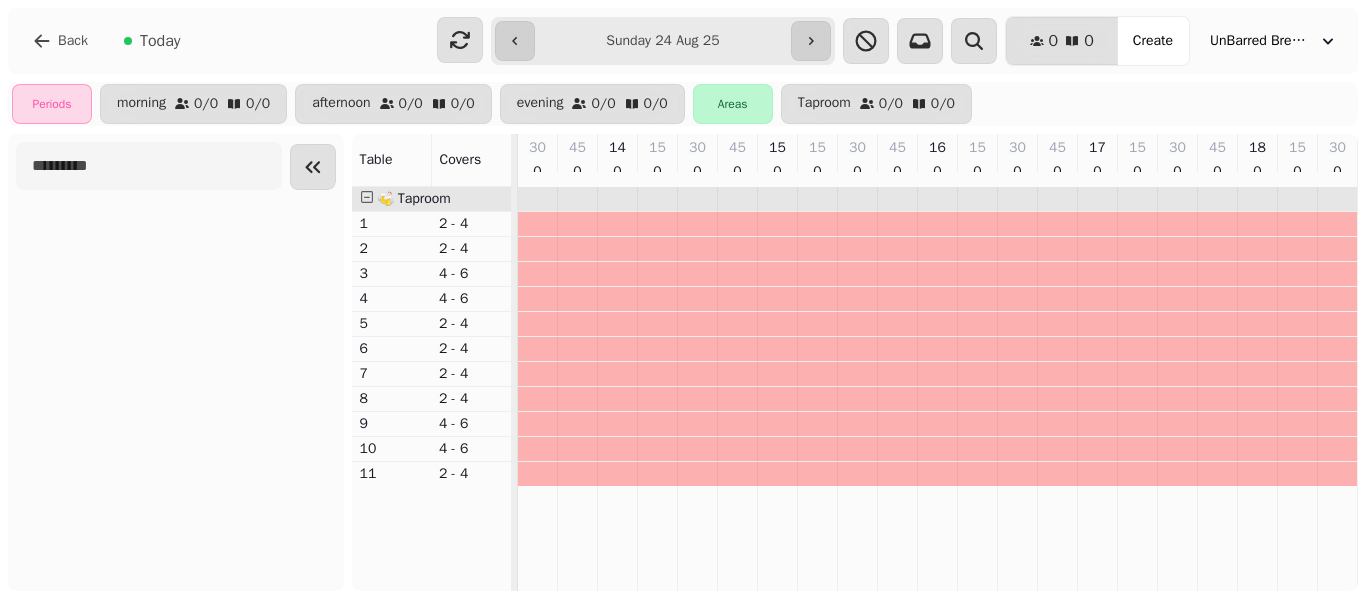 scroll, scrollTop: 0, scrollLeft: 880, axis: horizontal 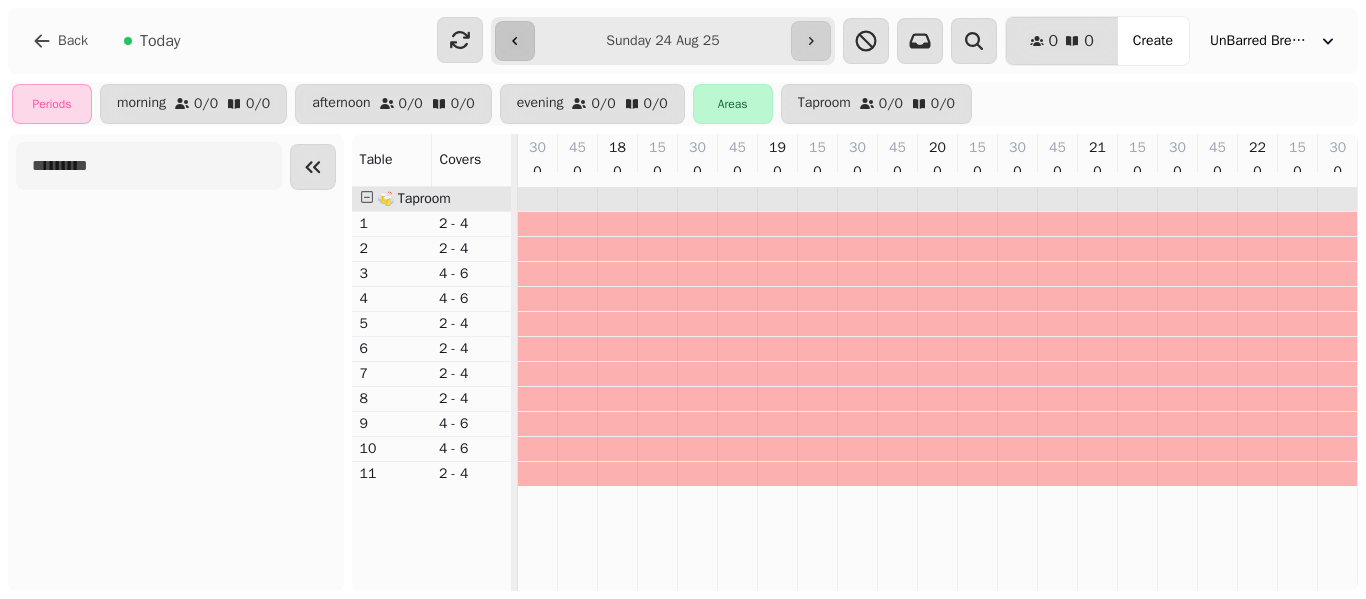 click 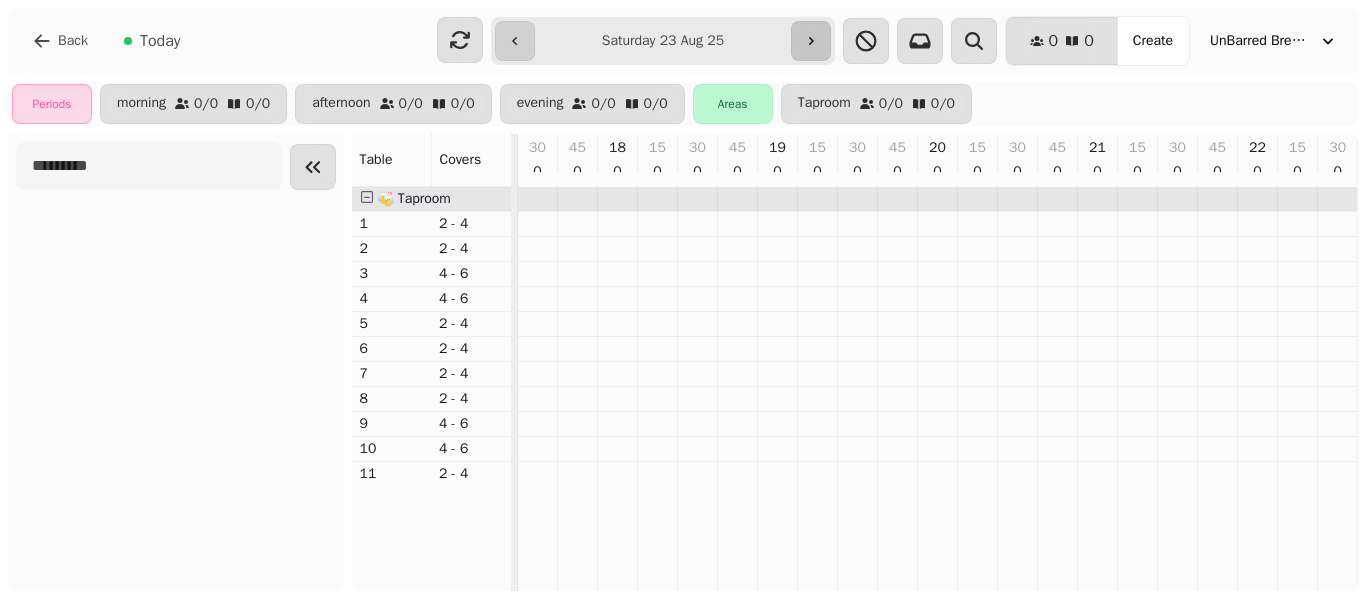 click 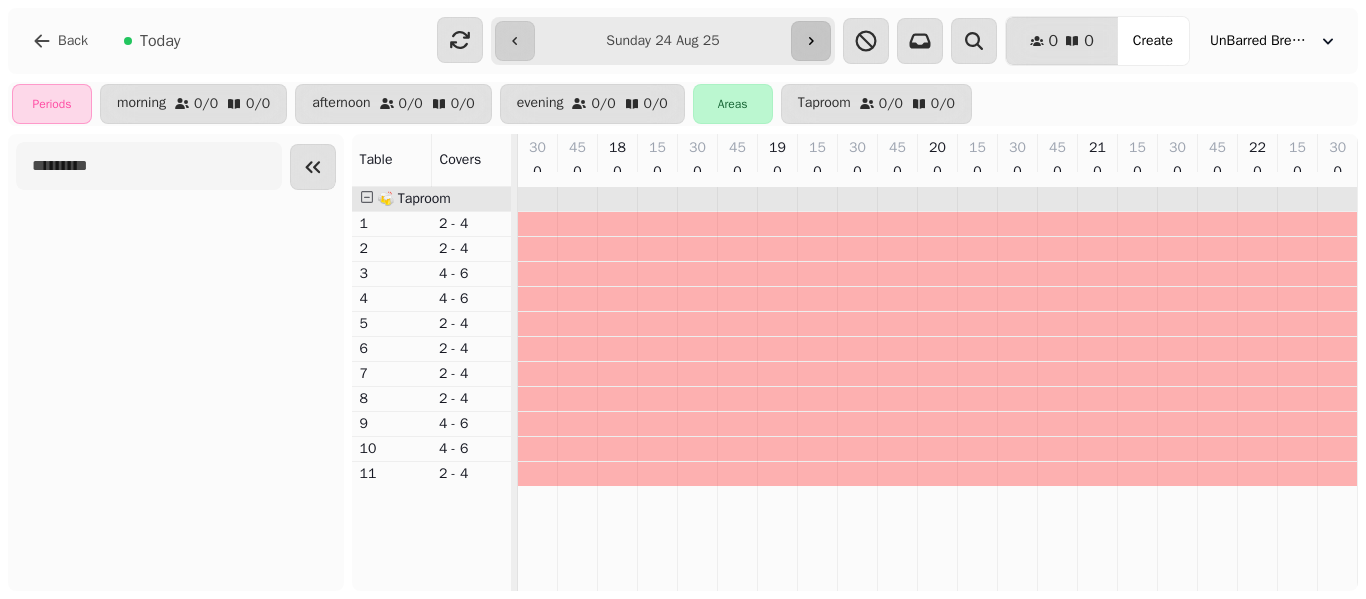 click 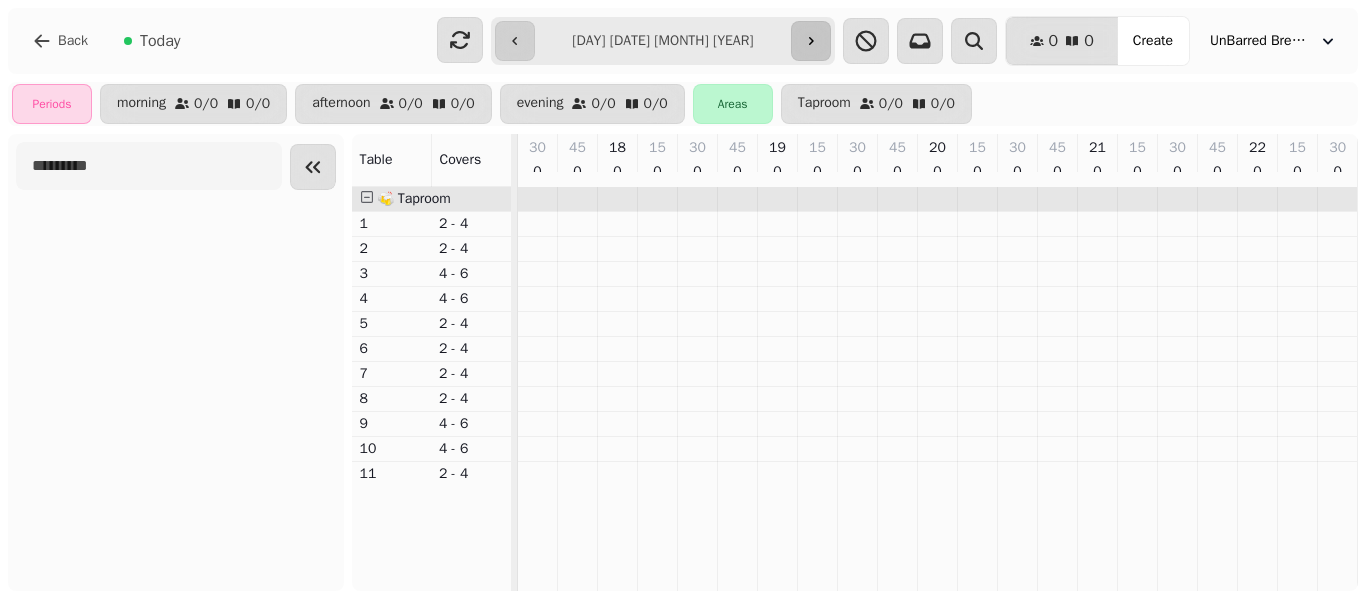 scroll, scrollTop: 0, scrollLeft: 240, axis: horizontal 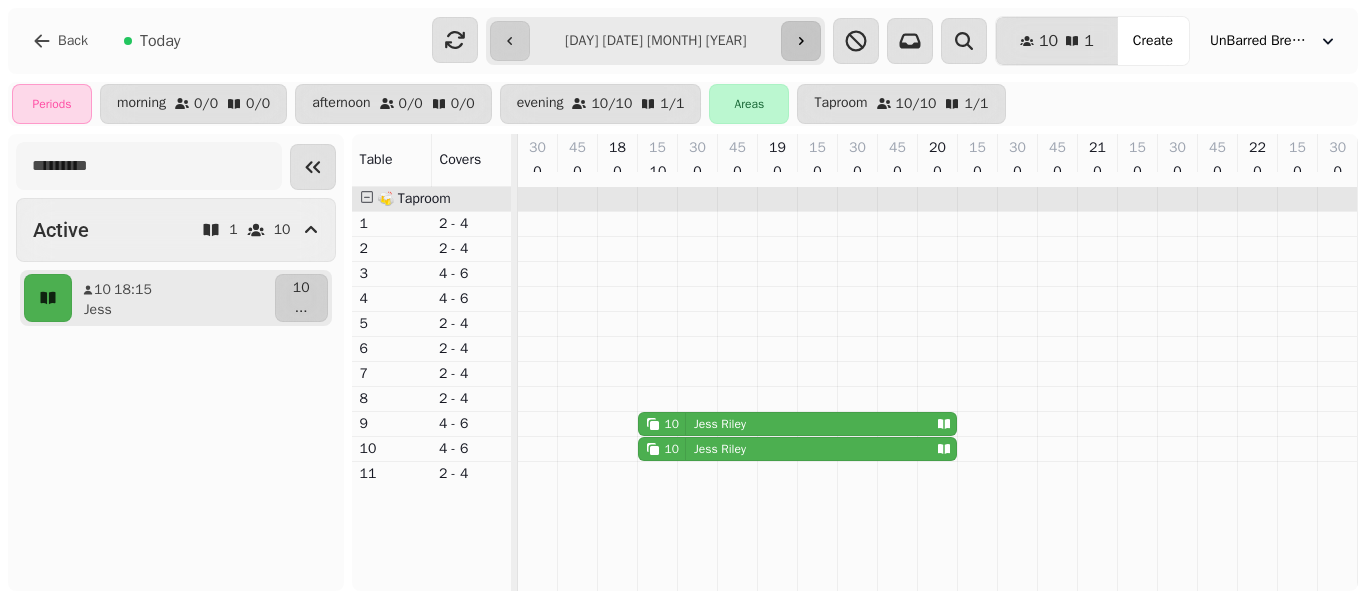 click 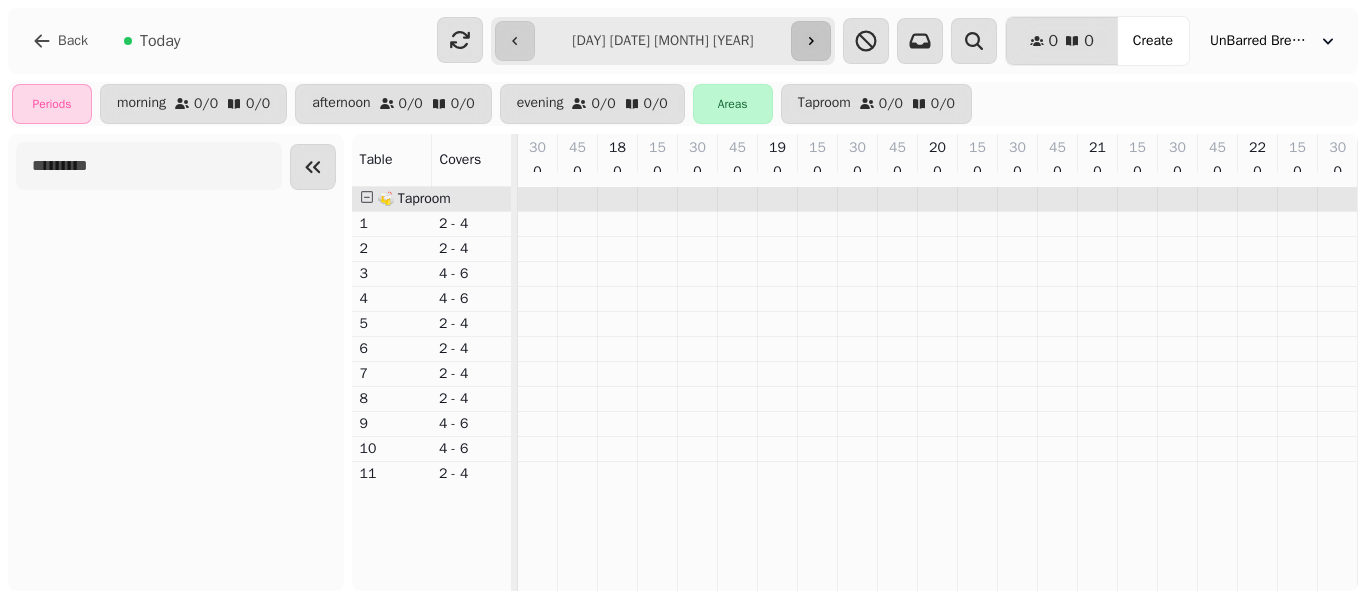 click 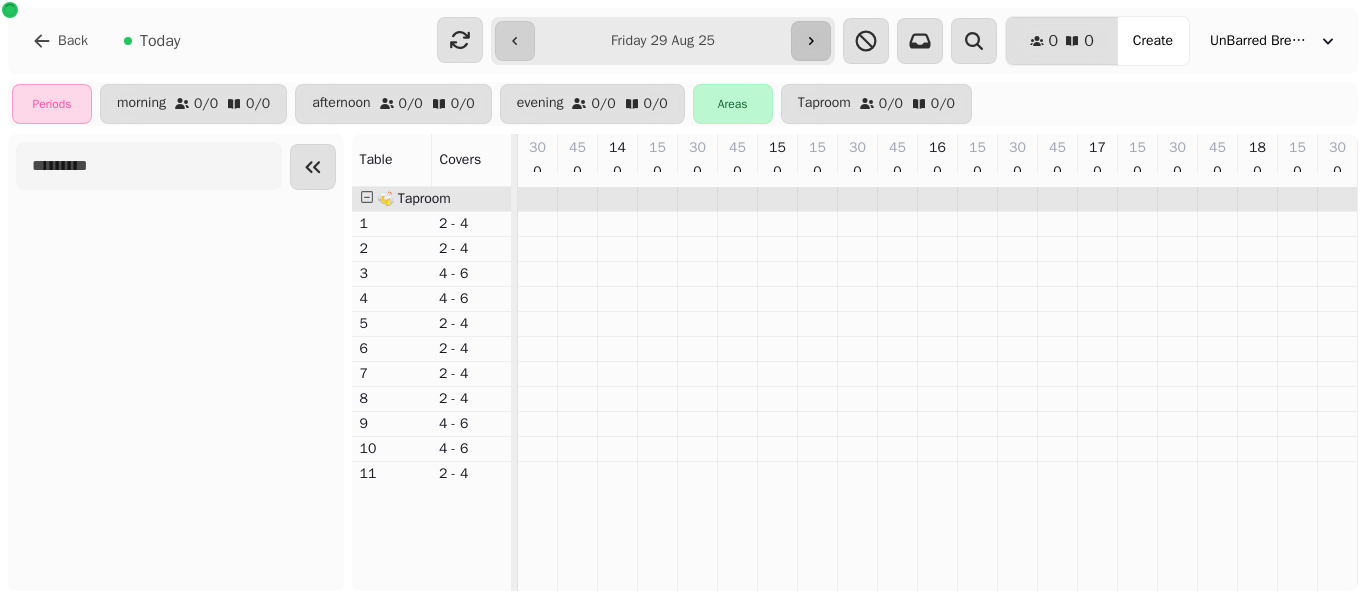 scroll, scrollTop: 0, scrollLeft: 880, axis: horizontal 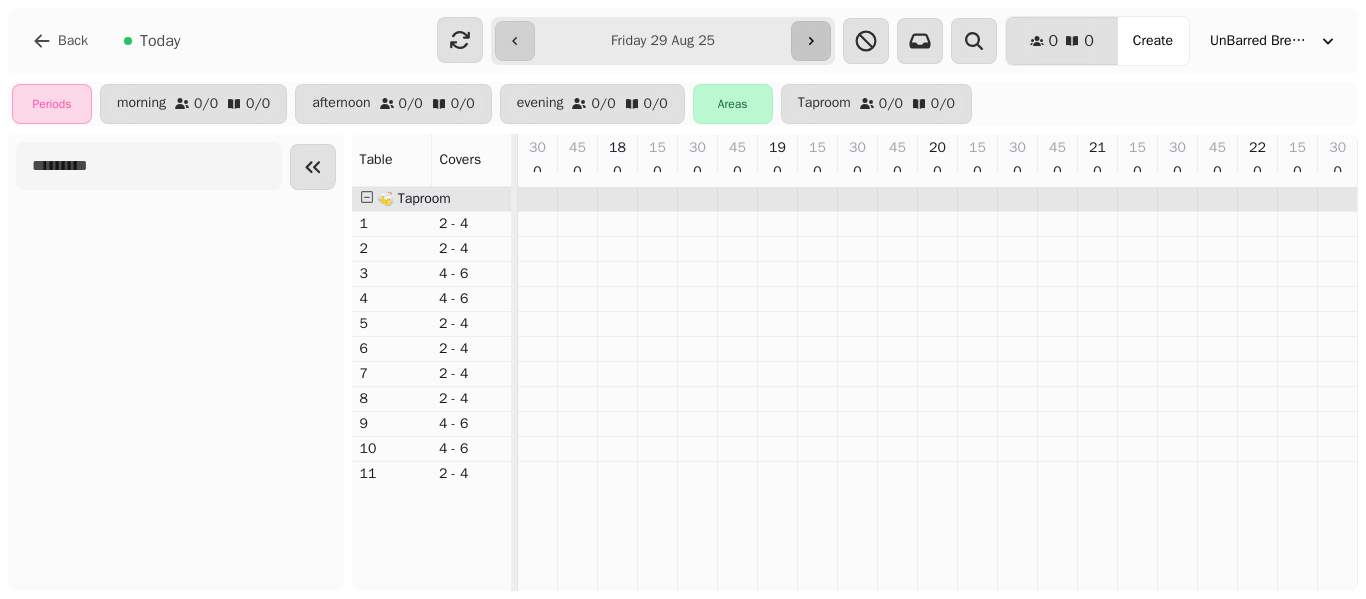 click 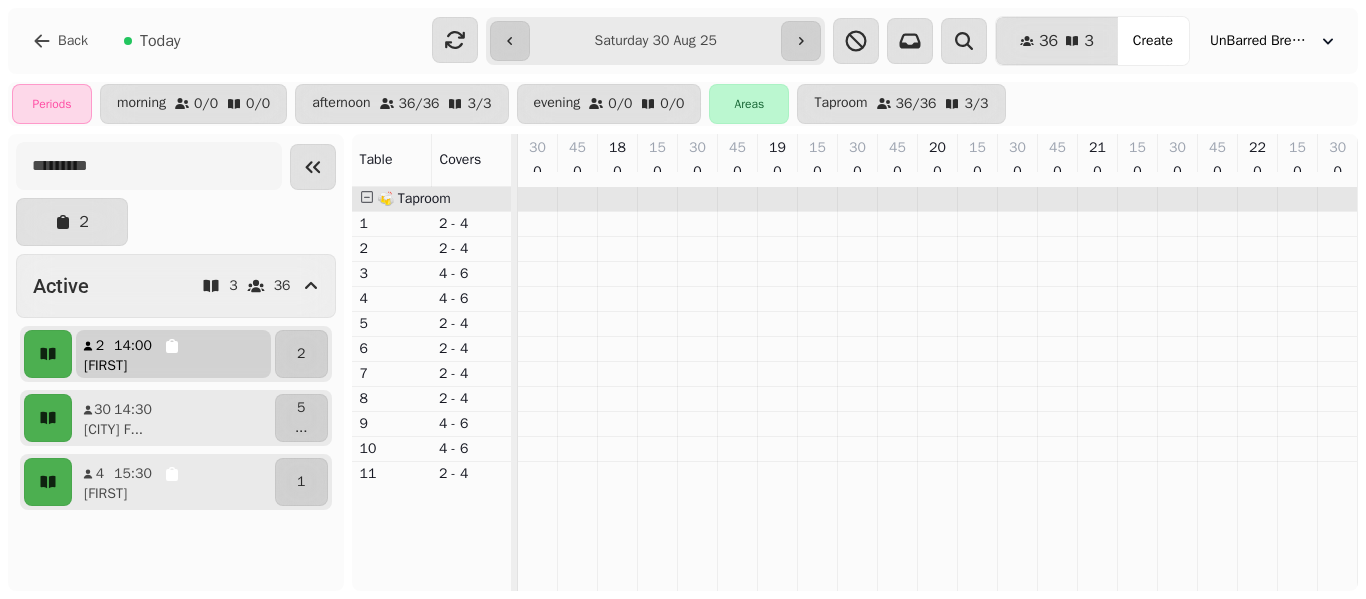 click 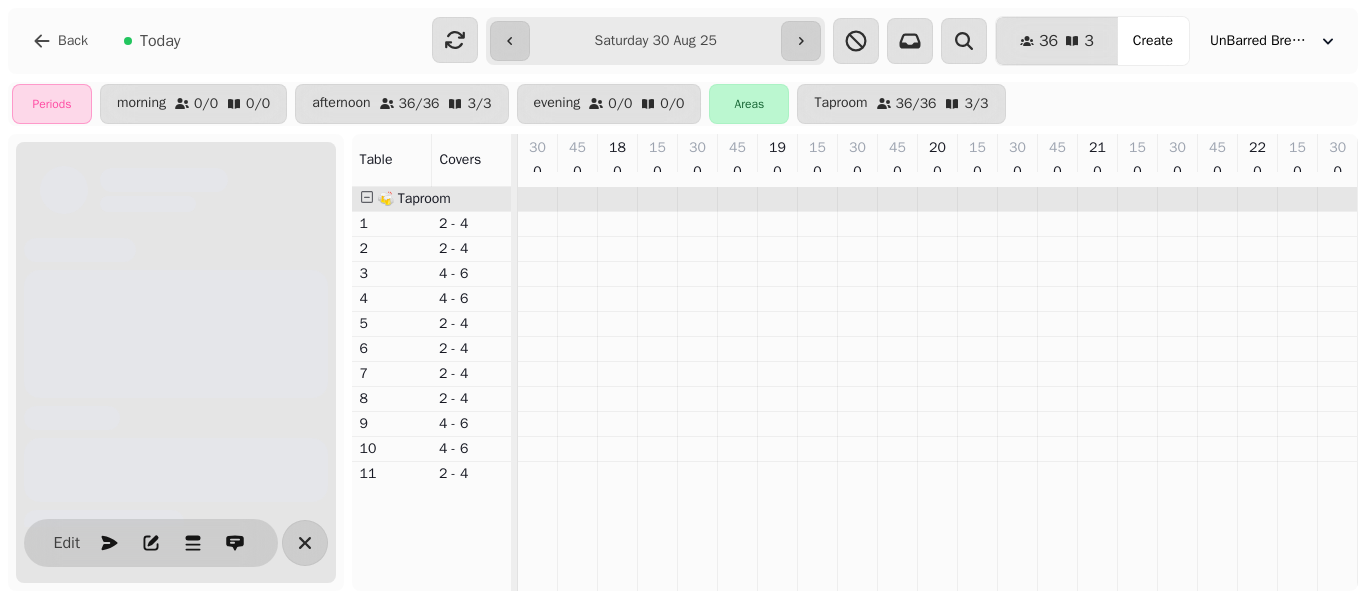 scroll, scrollTop: 0, scrollLeft: 307, axis: horizontal 